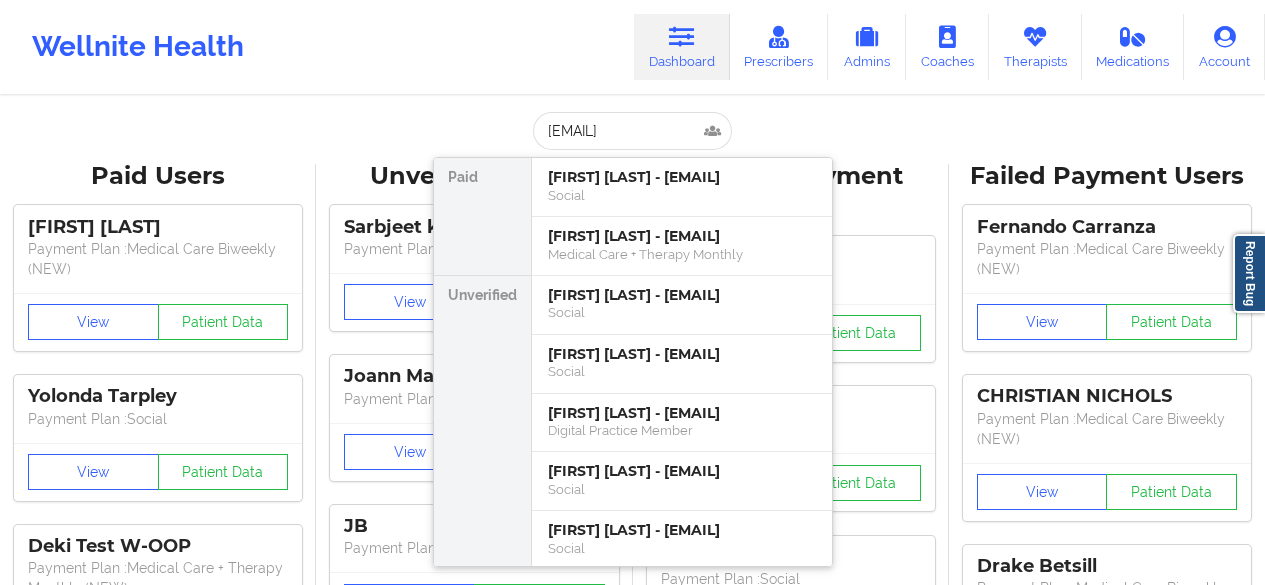 scroll, scrollTop: 0, scrollLeft: 0, axis: both 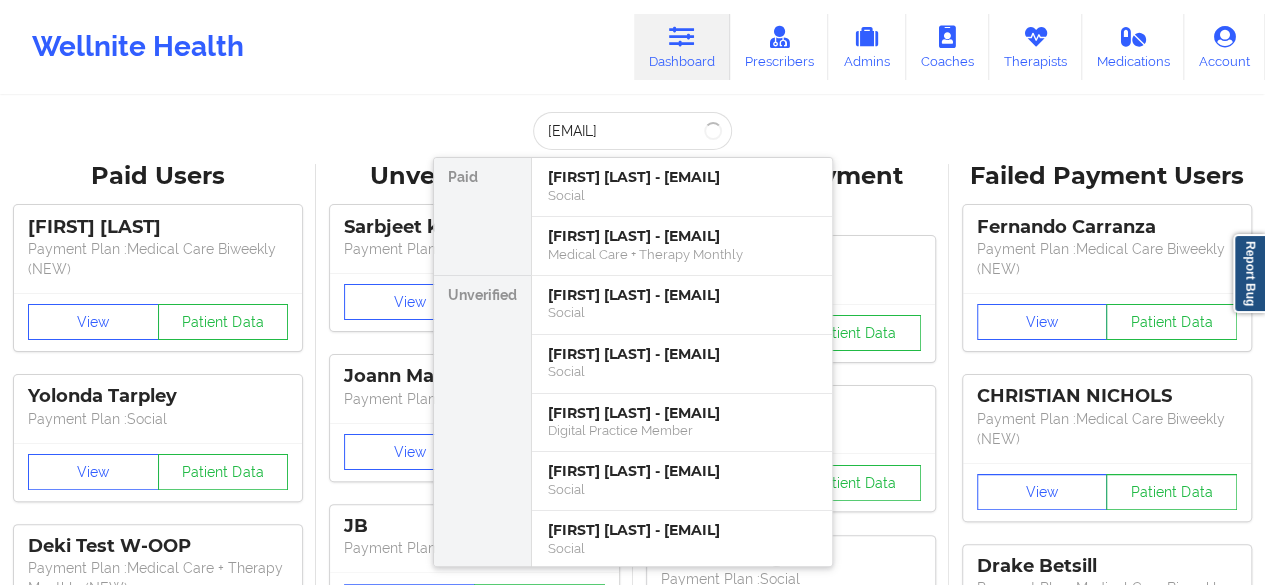 type on "[EMAIL]" 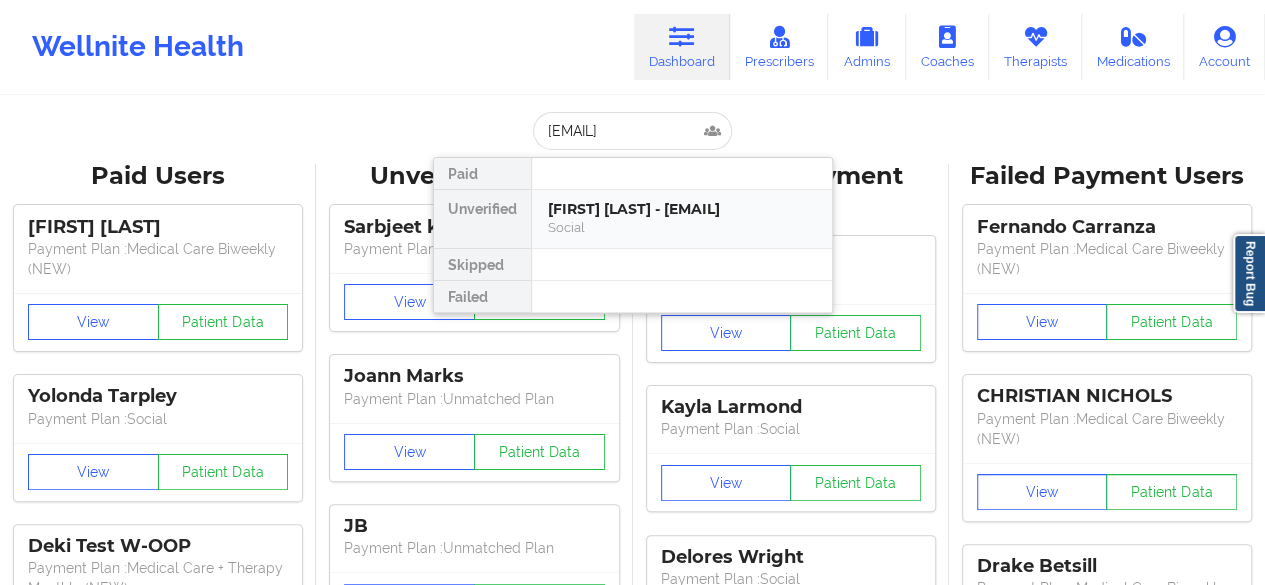 click on "Social" at bounding box center [682, 227] 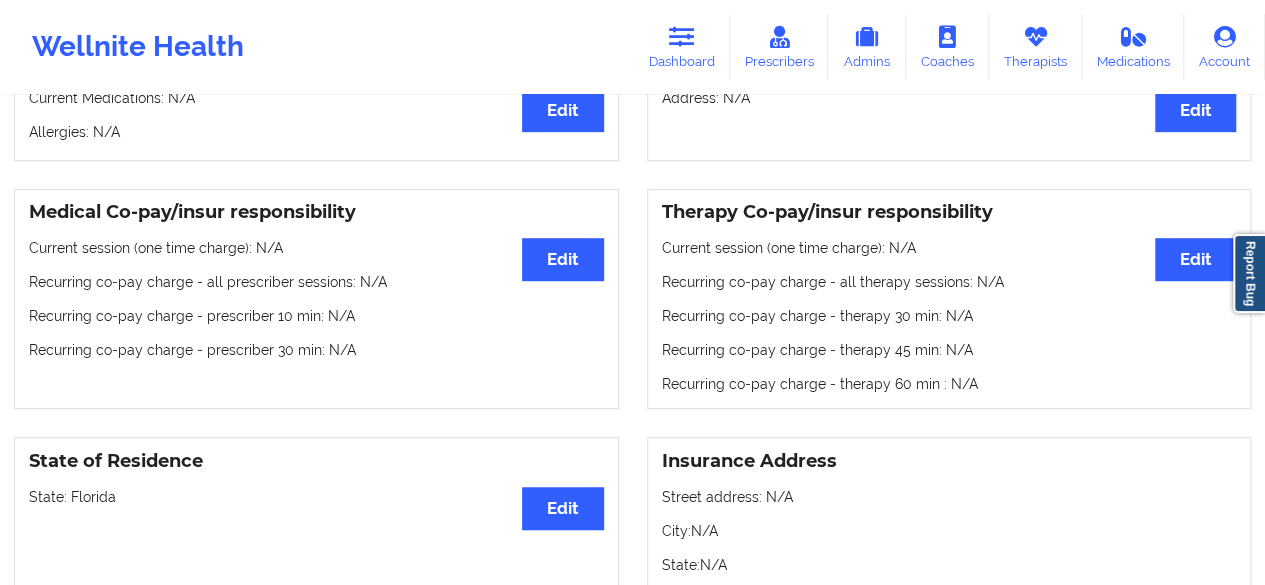 scroll, scrollTop: 0, scrollLeft: 0, axis: both 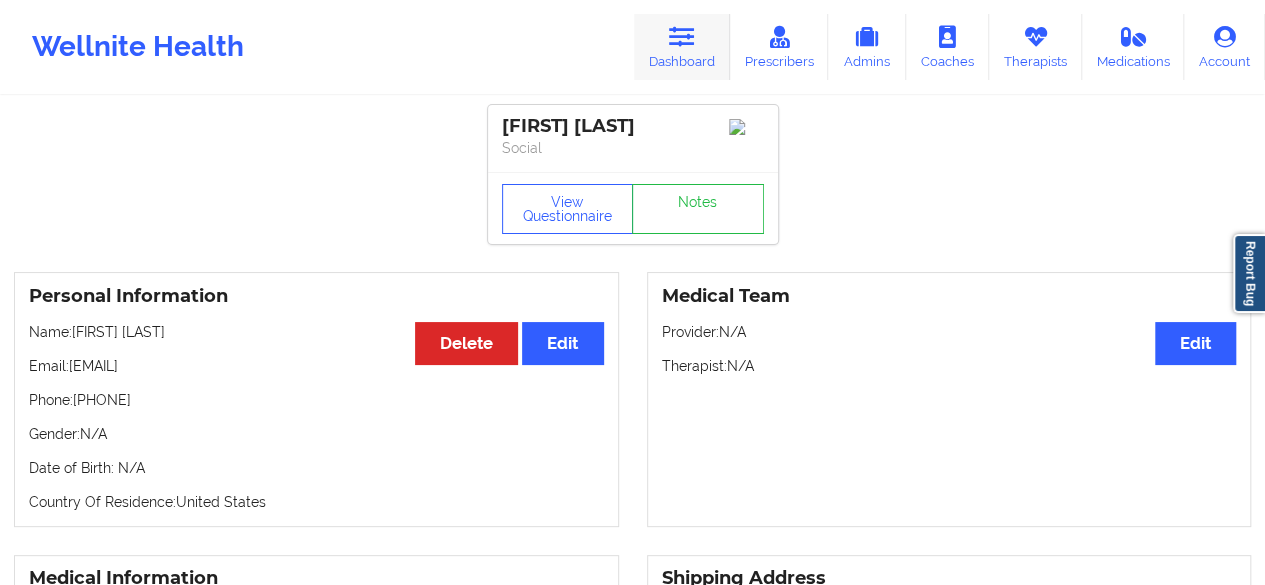 click on "Dashboard" at bounding box center (682, 47) 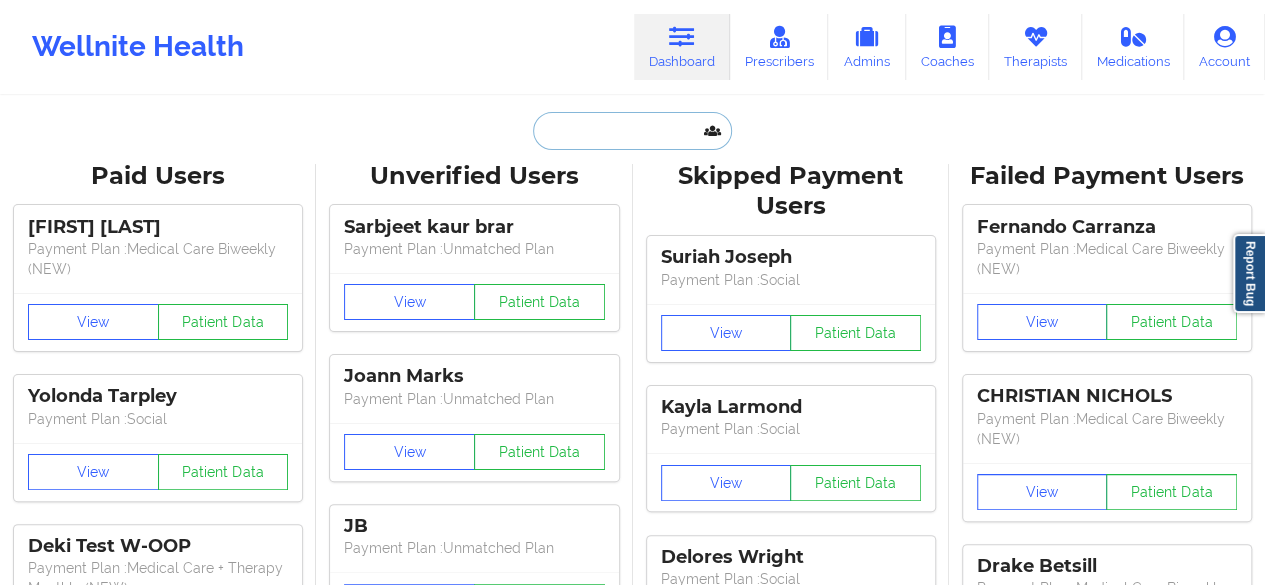 click at bounding box center (632, 131) 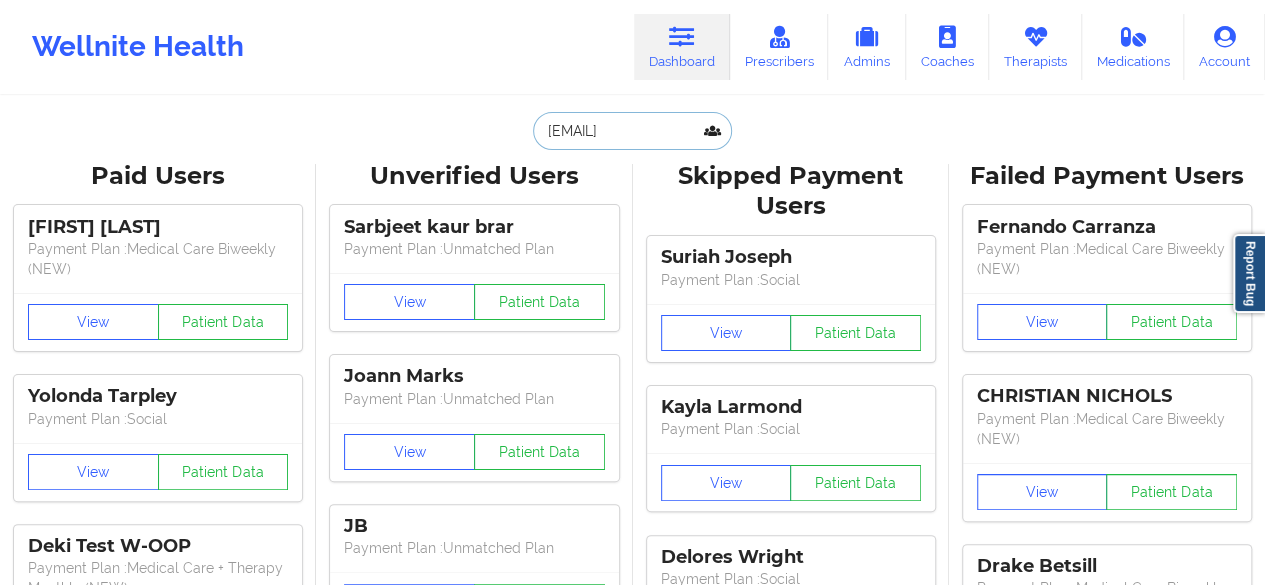 scroll, scrollTop: 0, scrollLeft: 18, axis: horizontal 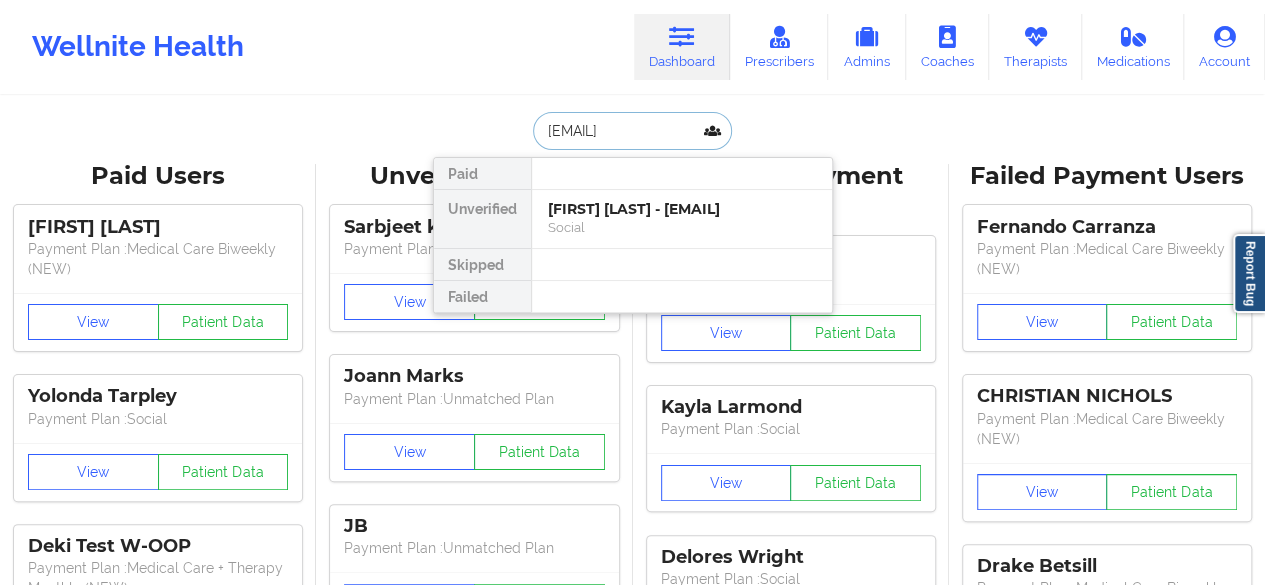 type on "[EMAIL]" 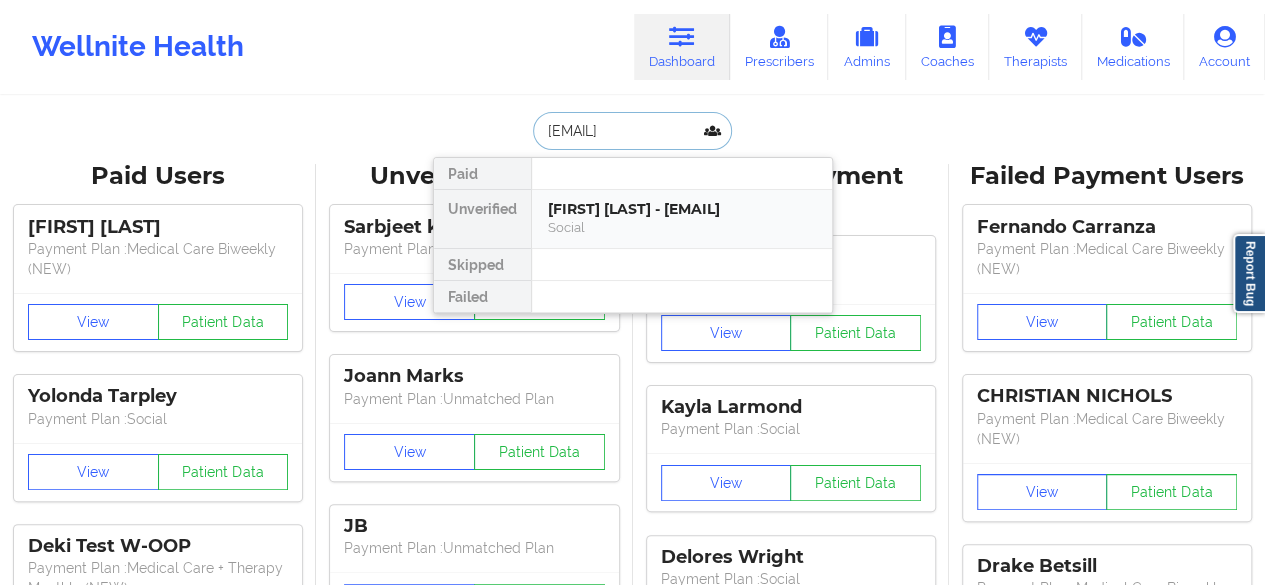 click on "[FIRST] [LAST] - [EMAIL]" at bounding box center (682, 209) 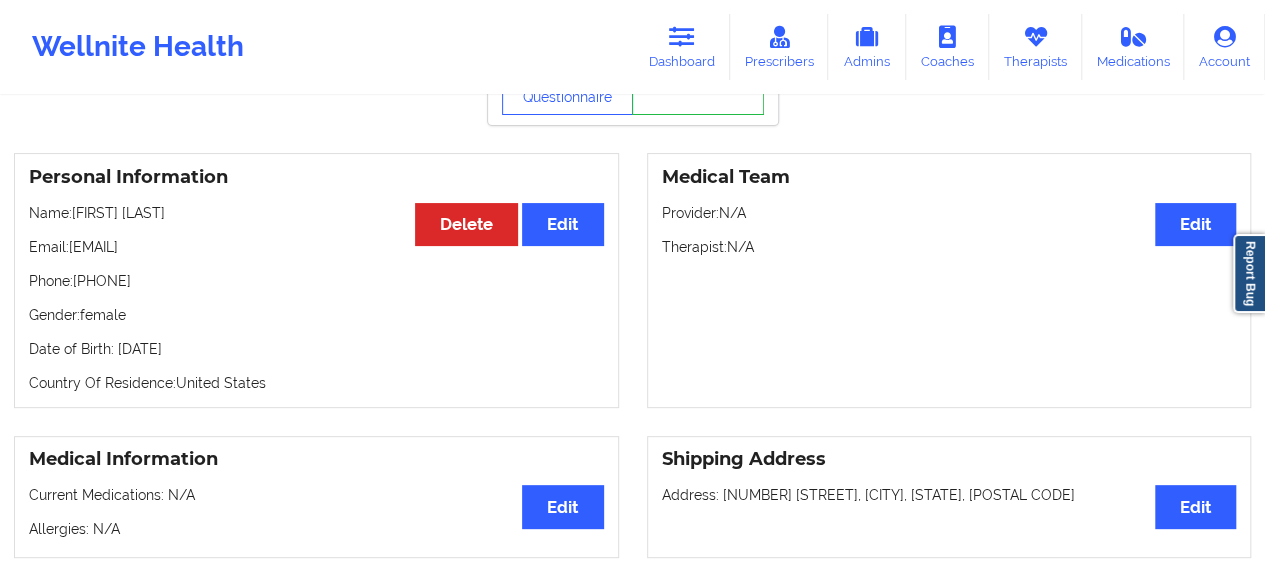 scroll, scrollTop: 33, scrollLeft: 0, axis: vertical 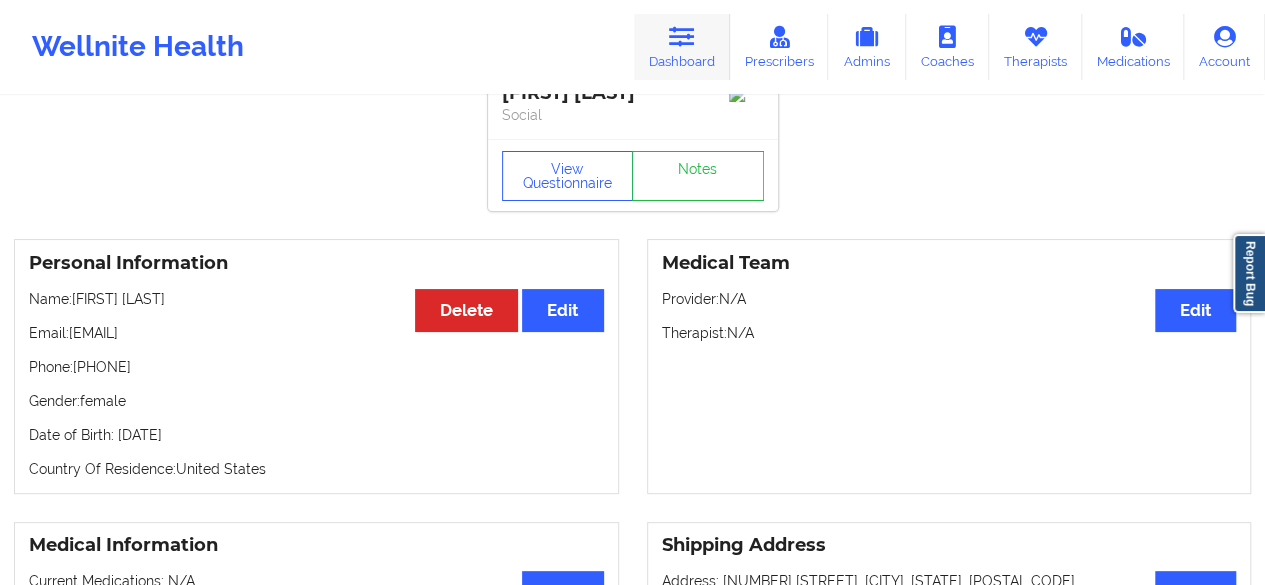 click at bounding box center [682, 37] 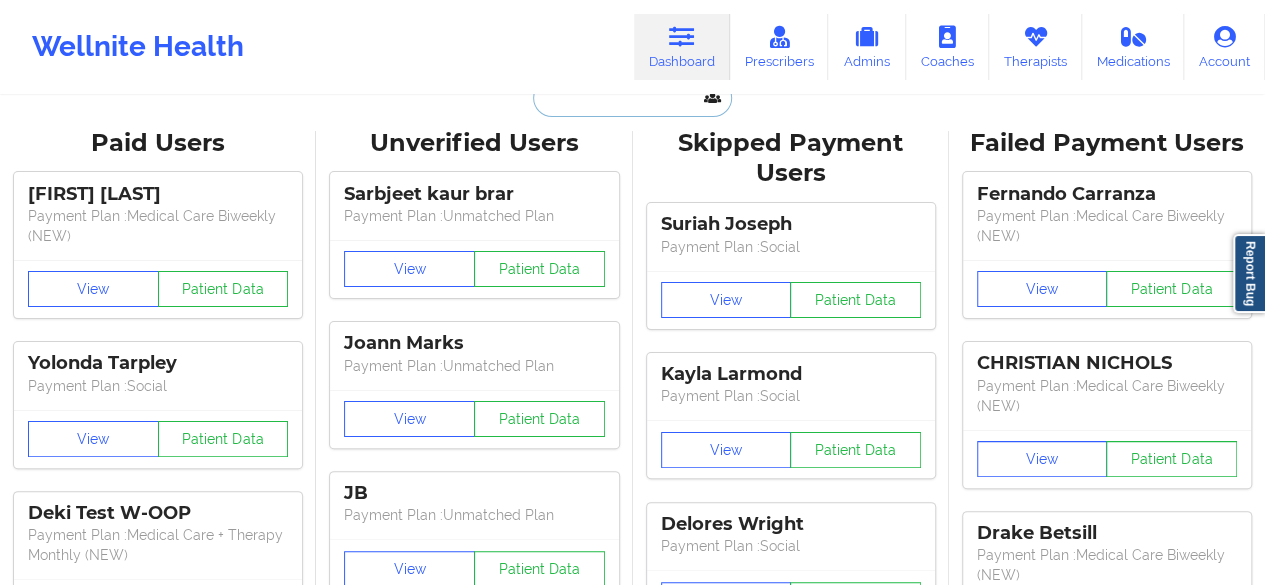 click at bounding box center [632, 98] 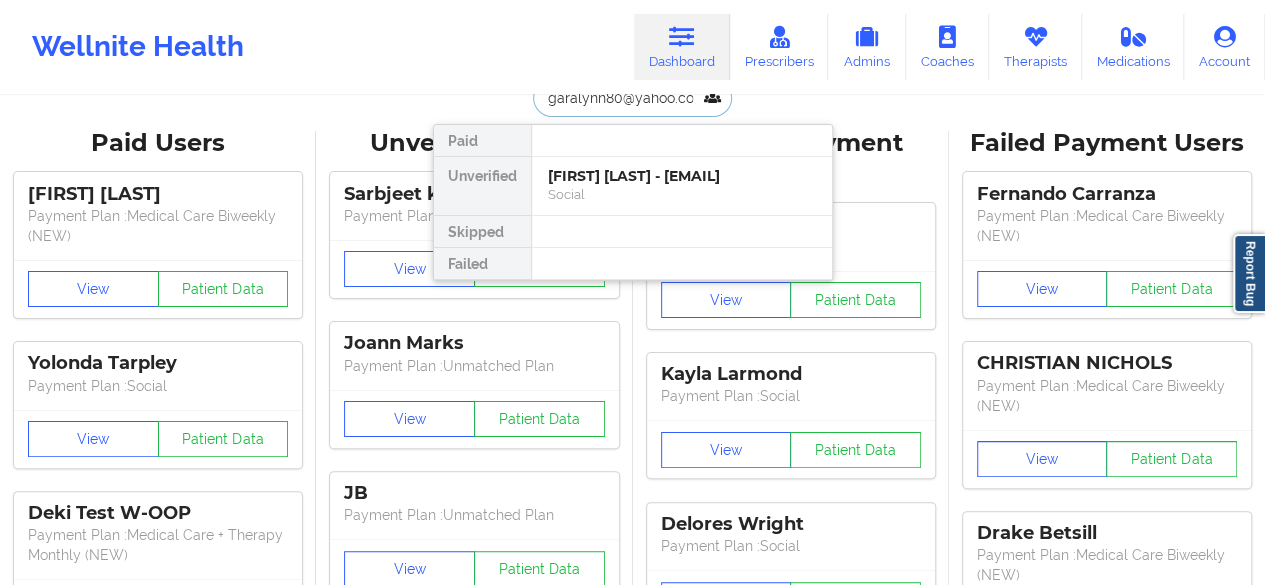 type on "garalynn80@yahoo.com" 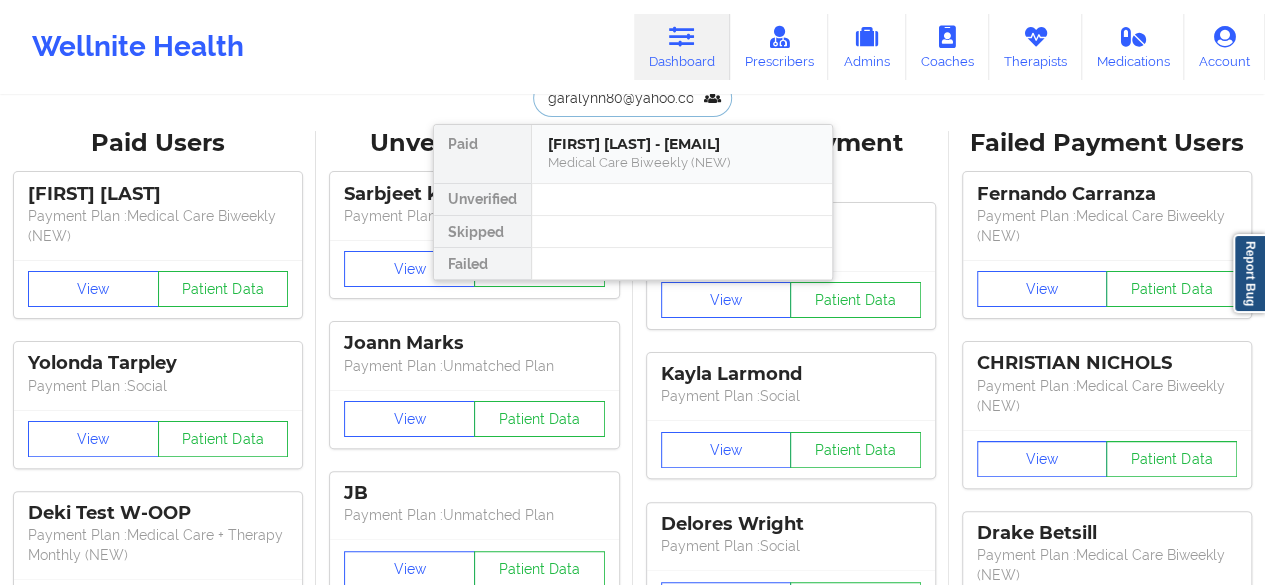 click on "[FIRST] [LAST] - [EMAIL]" at bounding box center (682, 144) 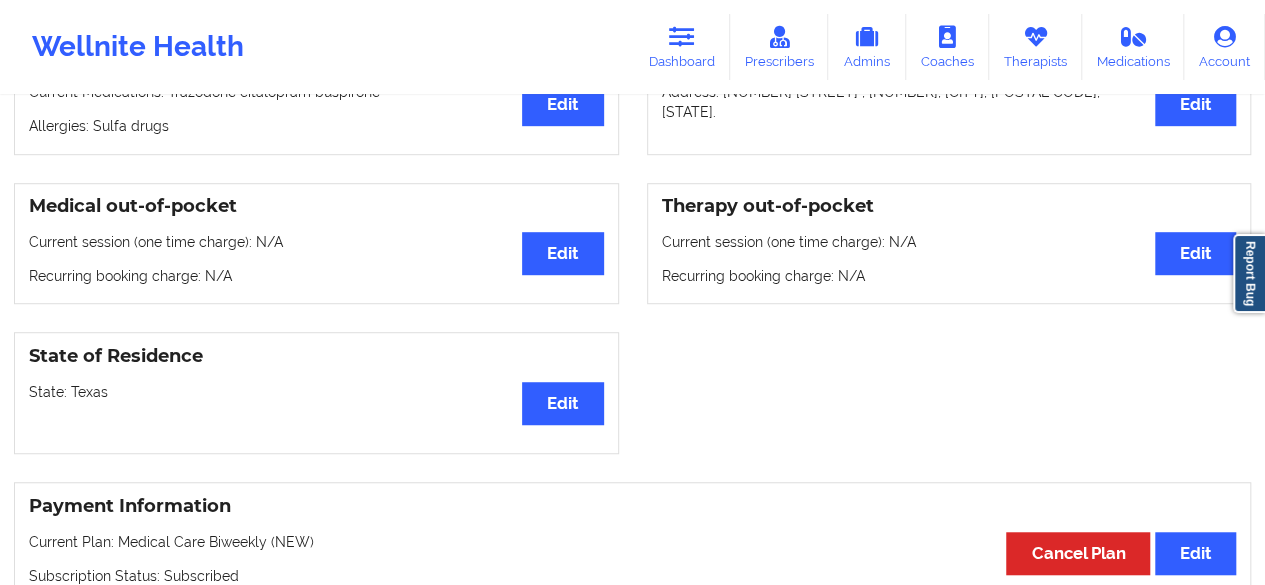 scroll, scrollTop: 0, scrollLeft: 0, axis: both 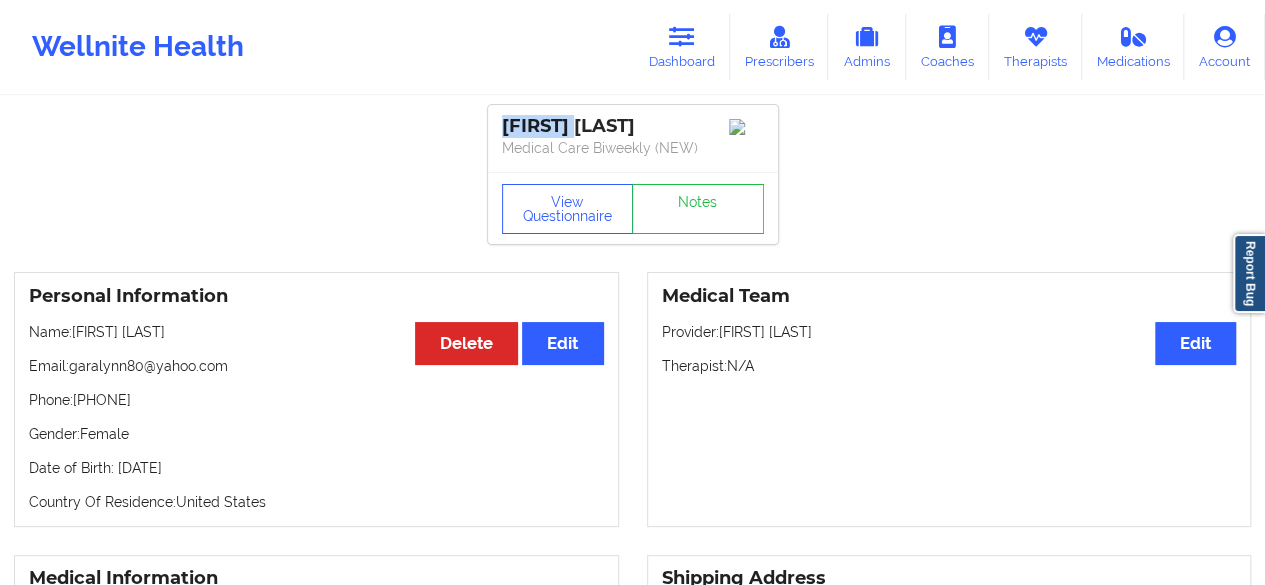 drag, startPoint x: 505, startPoint y: 129, endPoint x: 587, endPoint y: 123, distance: 82.219215 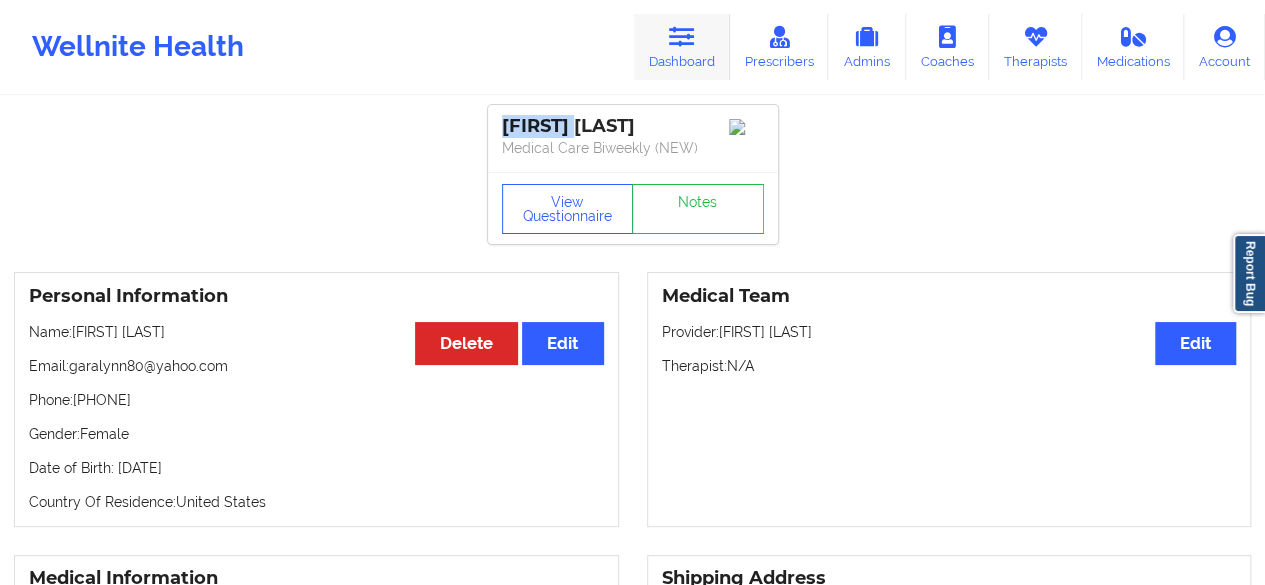 click on "Dashboard" at bounding box center (682, 47) 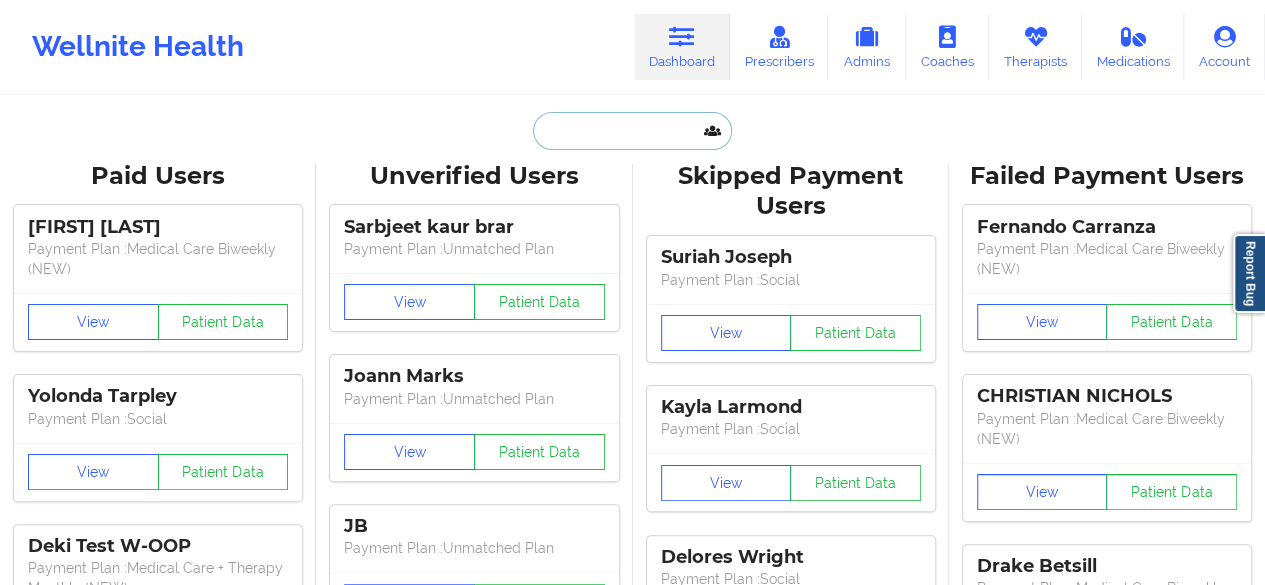 click at bounding box center [632, 131] 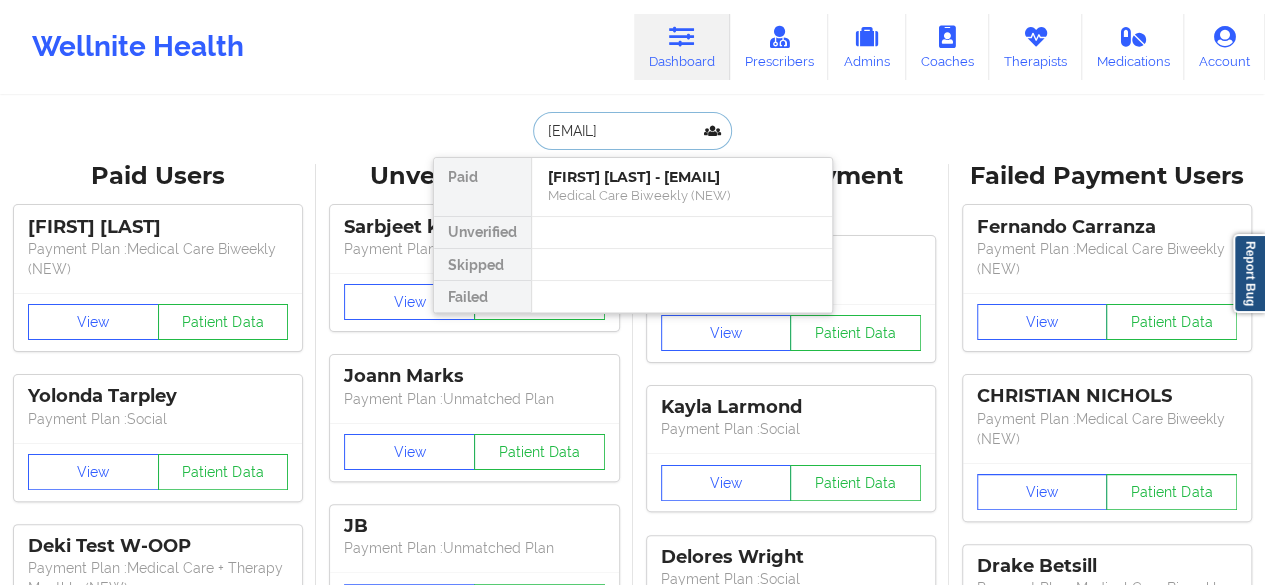 scroll, scrollTop: 0, scrollLeft: 18, axis: horizontal 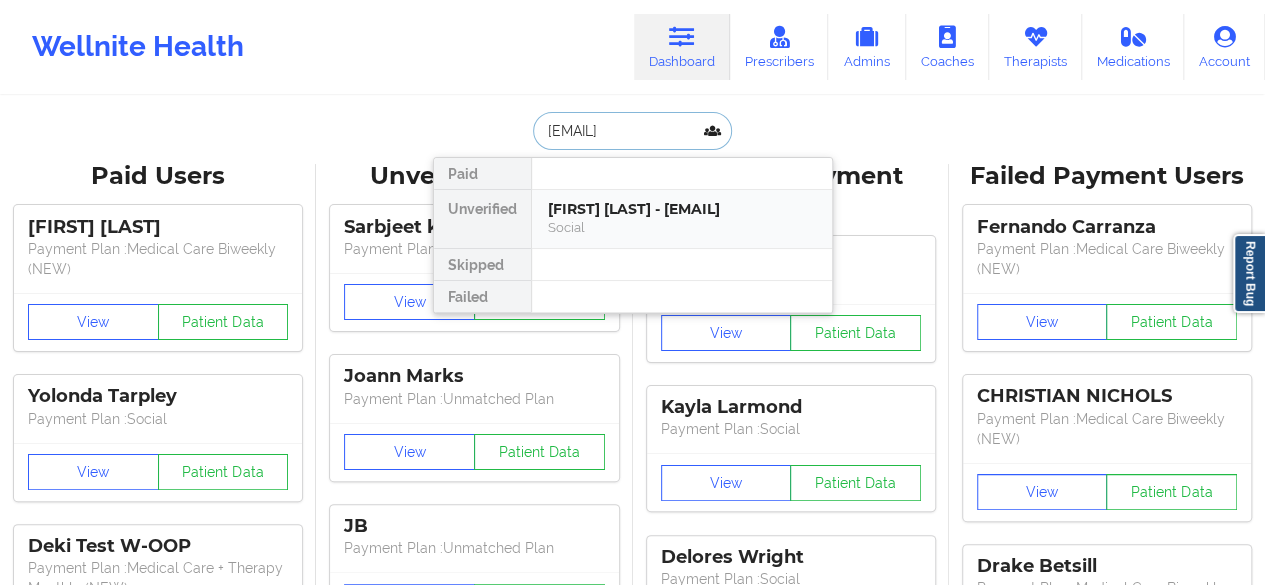 click on "[FIRST] [LAST] - [EMAIL]" at bounding box center (682, 209) 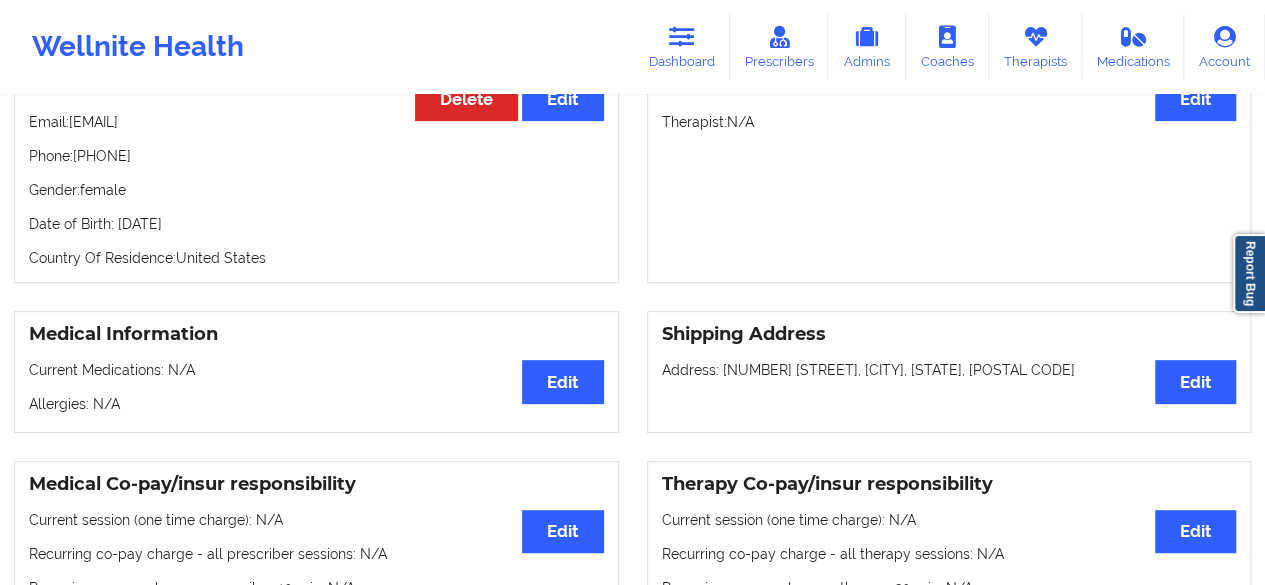 scroll, scrollTop: 0, scrollLeft: 0, axis: both 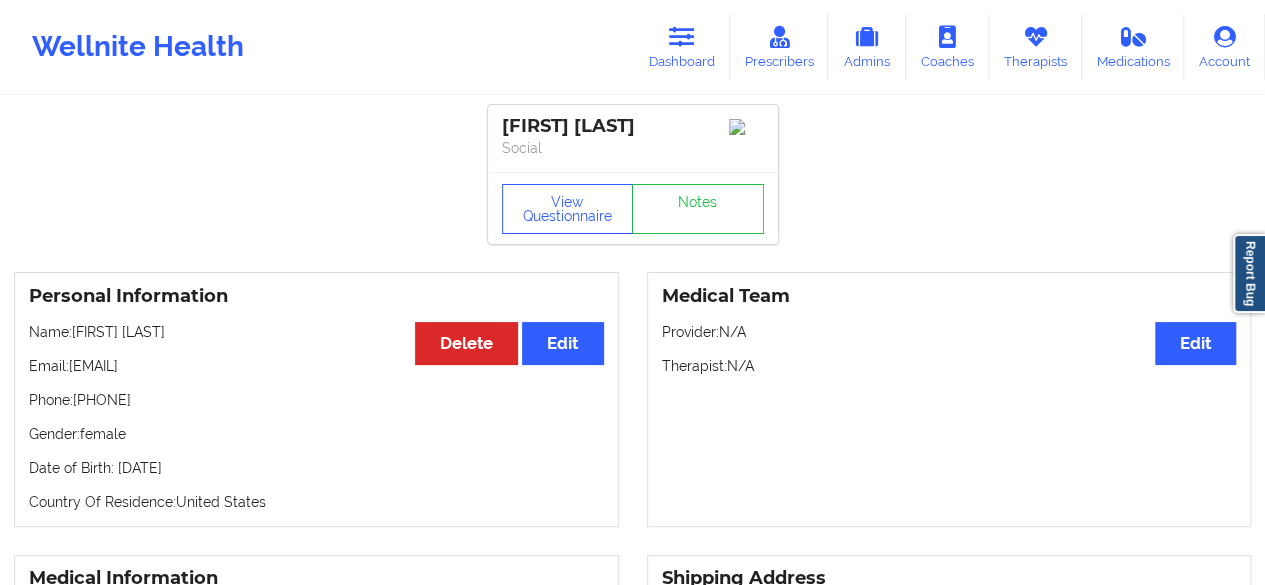drag, startPoint x: 75, startPoint y: 422, endPoint x: 207, endPoint y: 432, distance: 132.37825 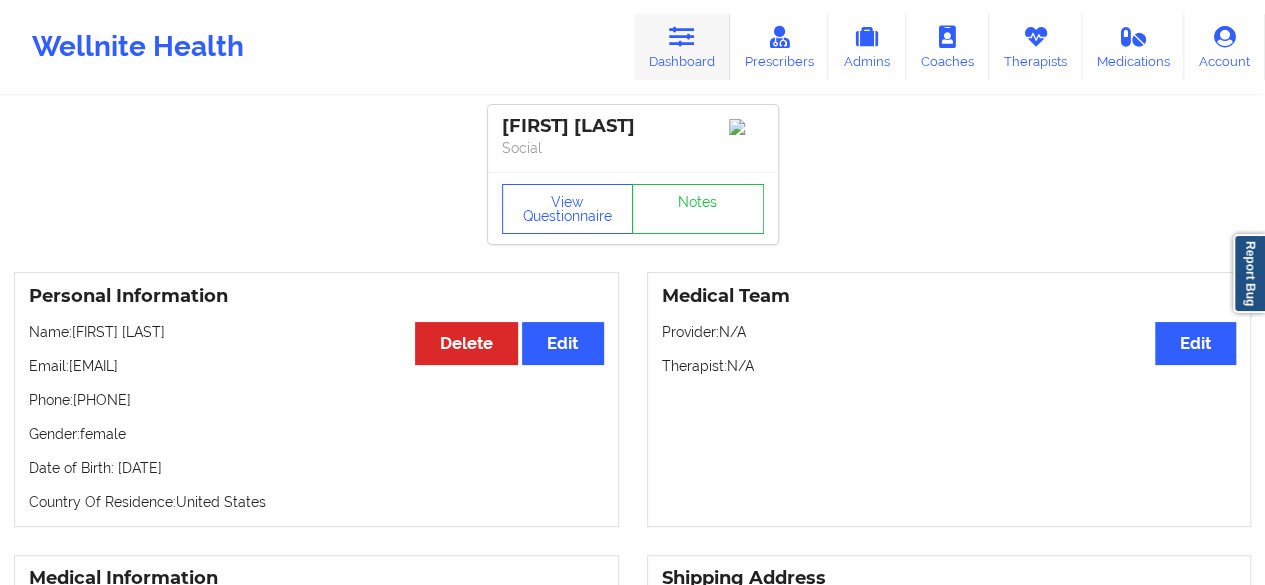 click on "Dashboard" at bounding box center (682, 47) 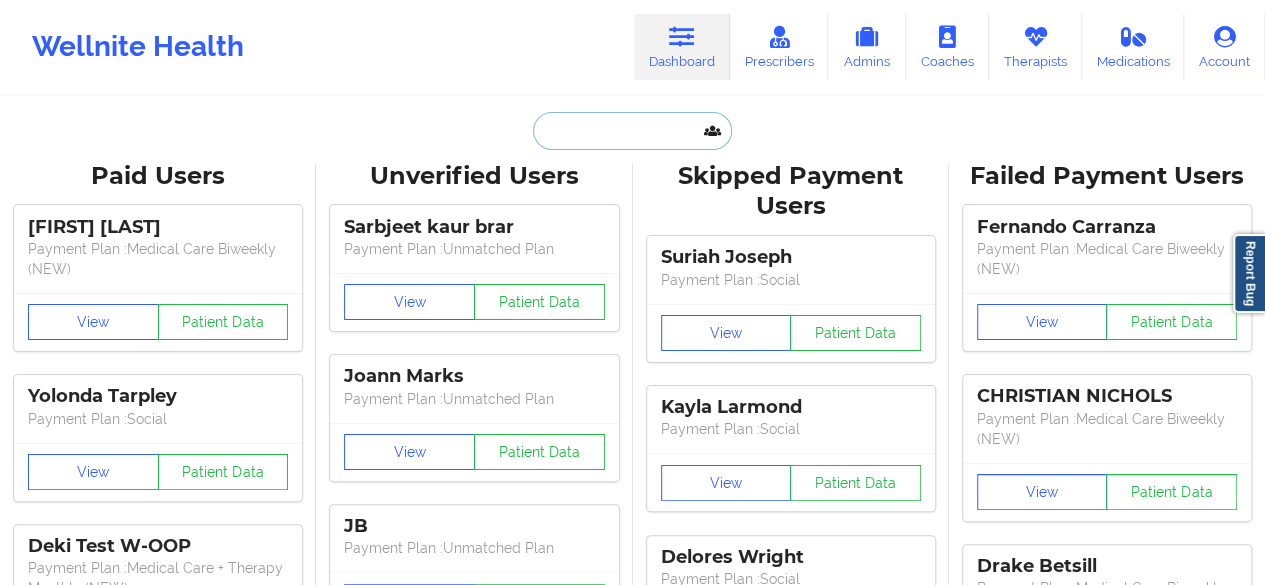 click at bounding box center (632, 131) 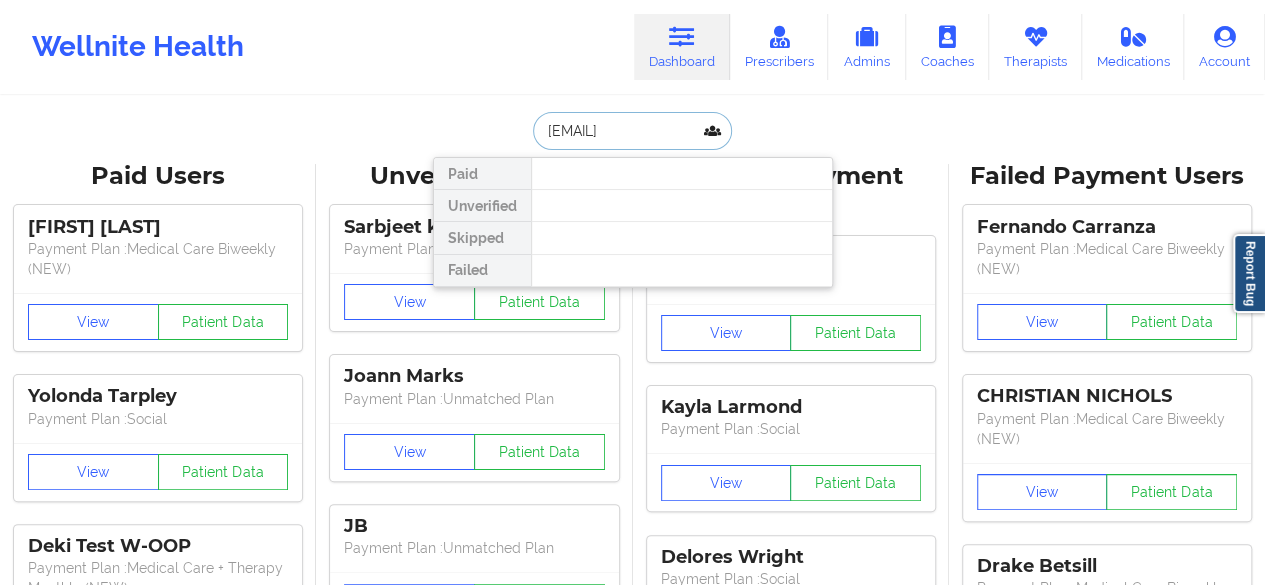 type on "[EMAIL]" 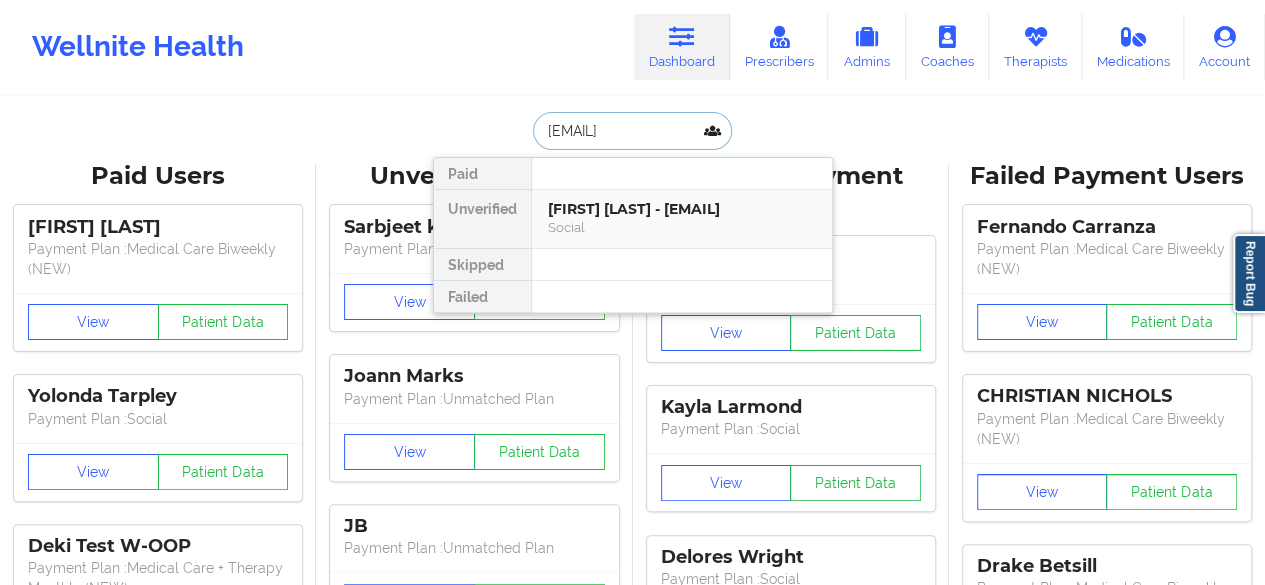 click on "[FIRST] [LAST] - [EMAIL]" at bounding box center [682, 209] 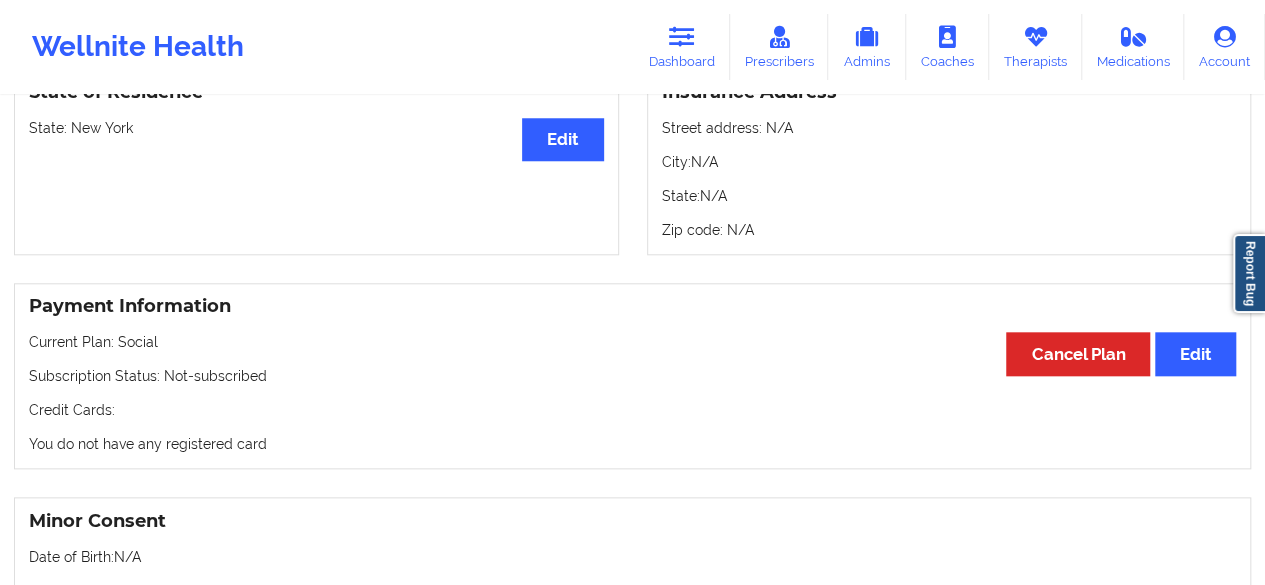 scroll, scrollTop: 892, scrollLeft: 0, axis: vertical 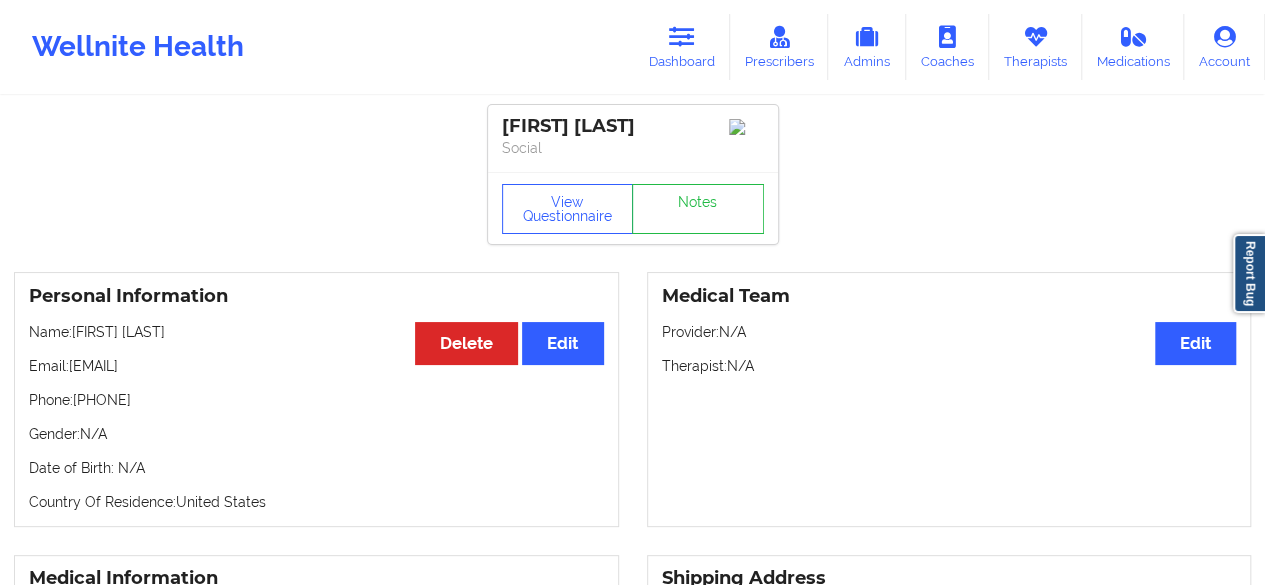 drag, startPoint x: 76, startPoint y: 405, endPoint x: 237, endPoint y: 399, distance: 161.11176 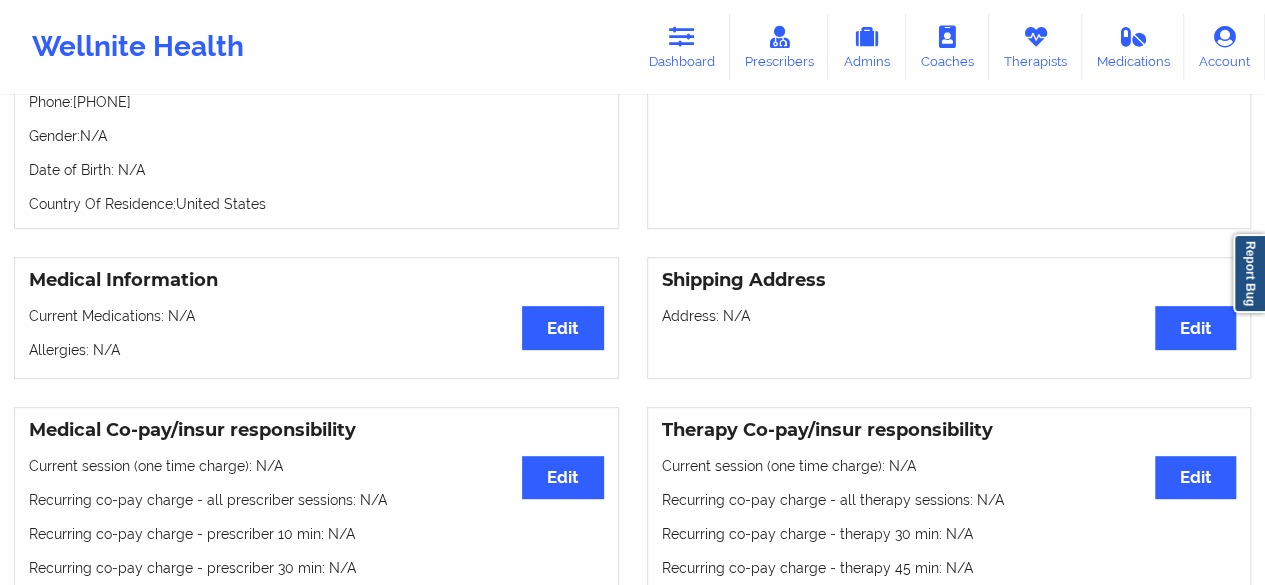 scroll, scrollTop: 0, scrollLeft: 0, axis: both 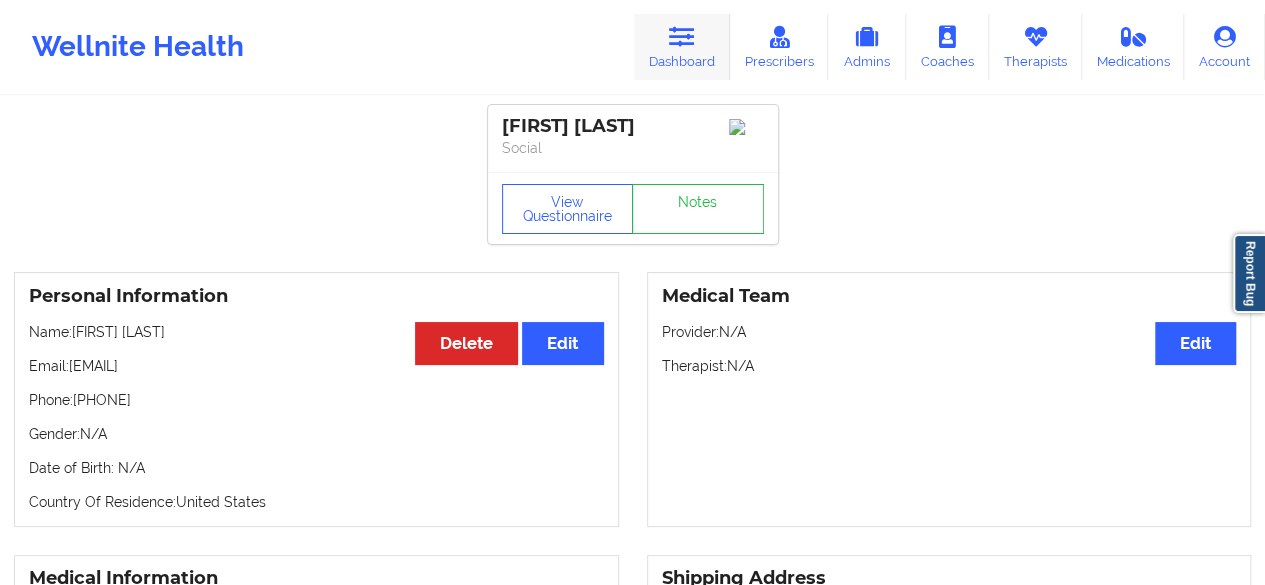 click at bounding box center (682, 37) 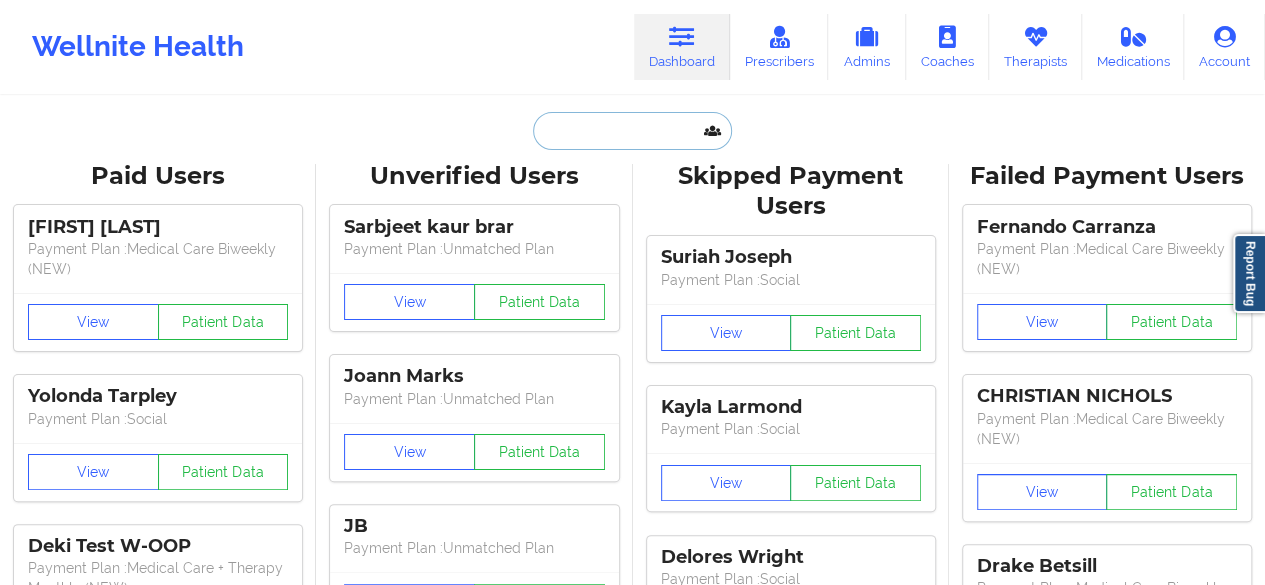 click at bounding box center (632, 131) 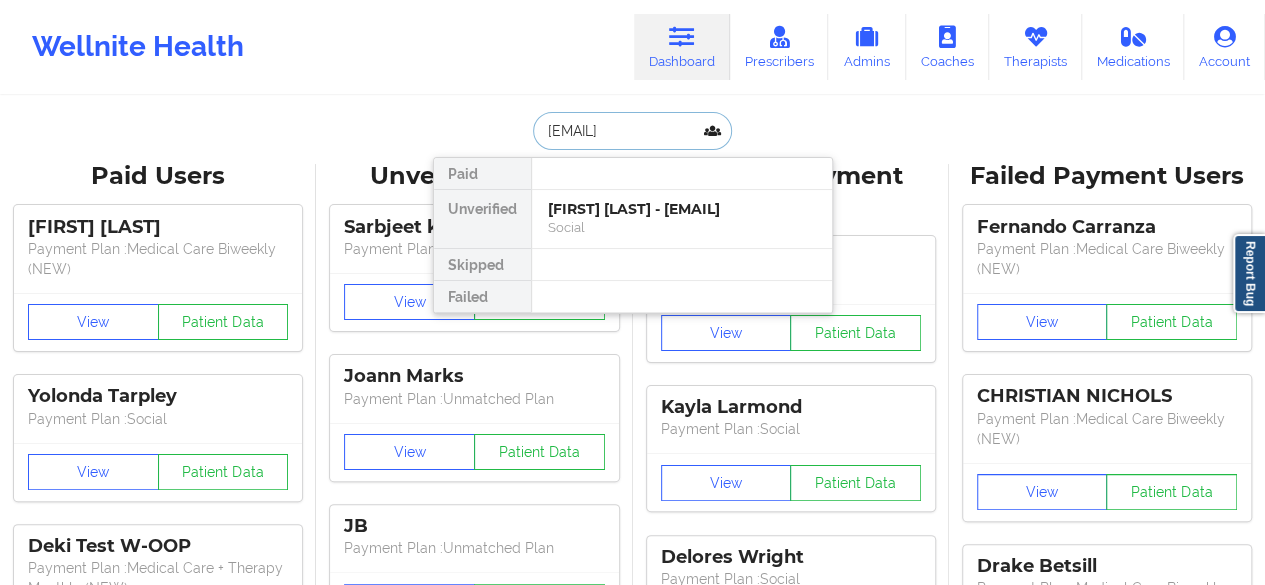 type on "[EMAIL]" 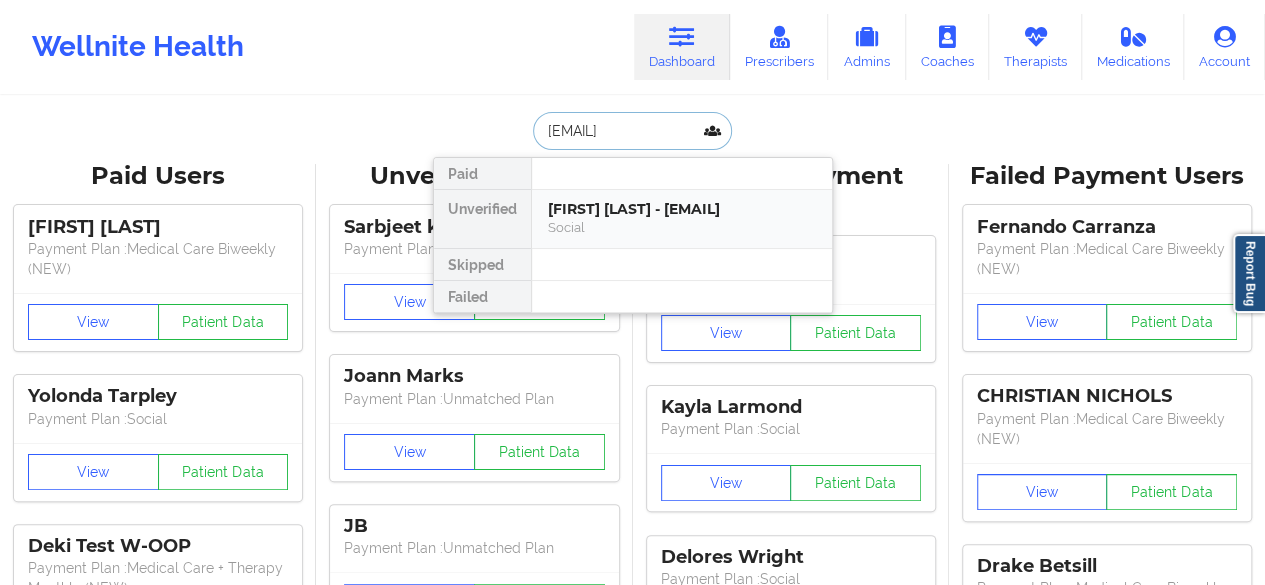 click on "[FIRST] [LAST] - [EMAIL]" at bounding box center [682, 209] 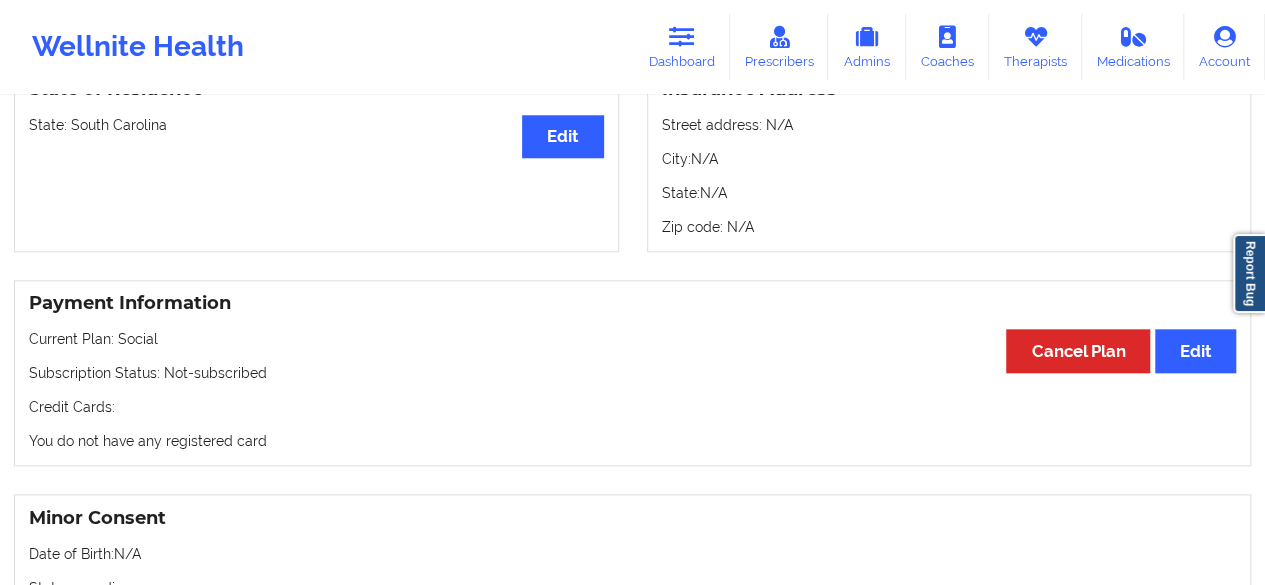 scroll, scrollTop: 895, scrollLeft: 0, axis: vertical 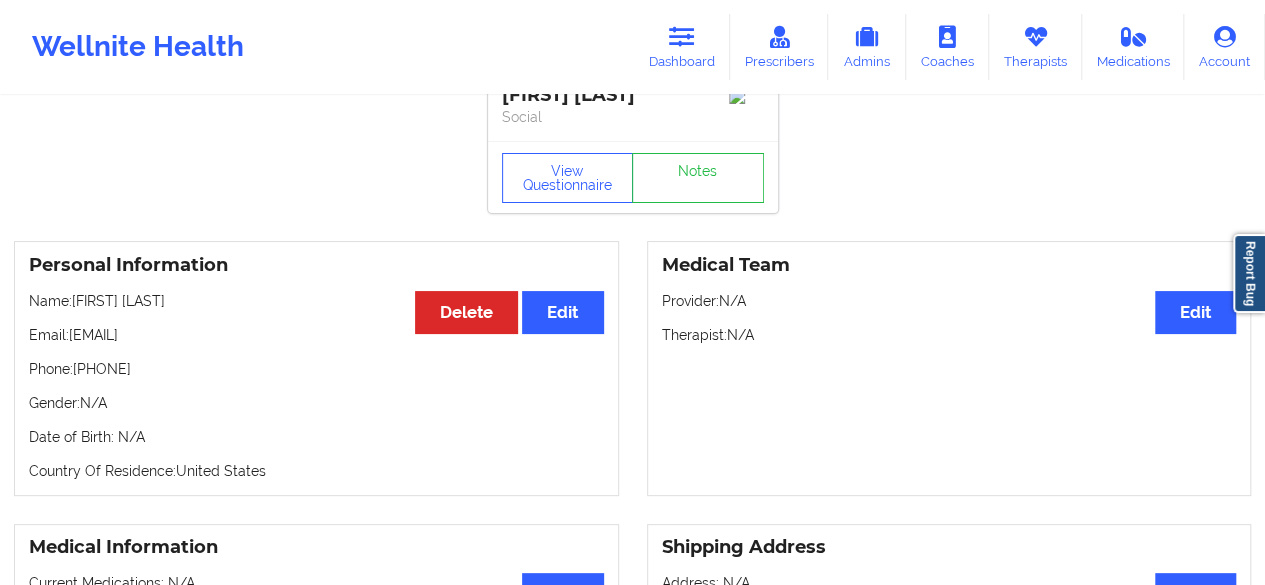 drag, startPoint x: 75, startPoint y: 374, endPoint x: 242, endPoint y: 362, distance: 167.43059 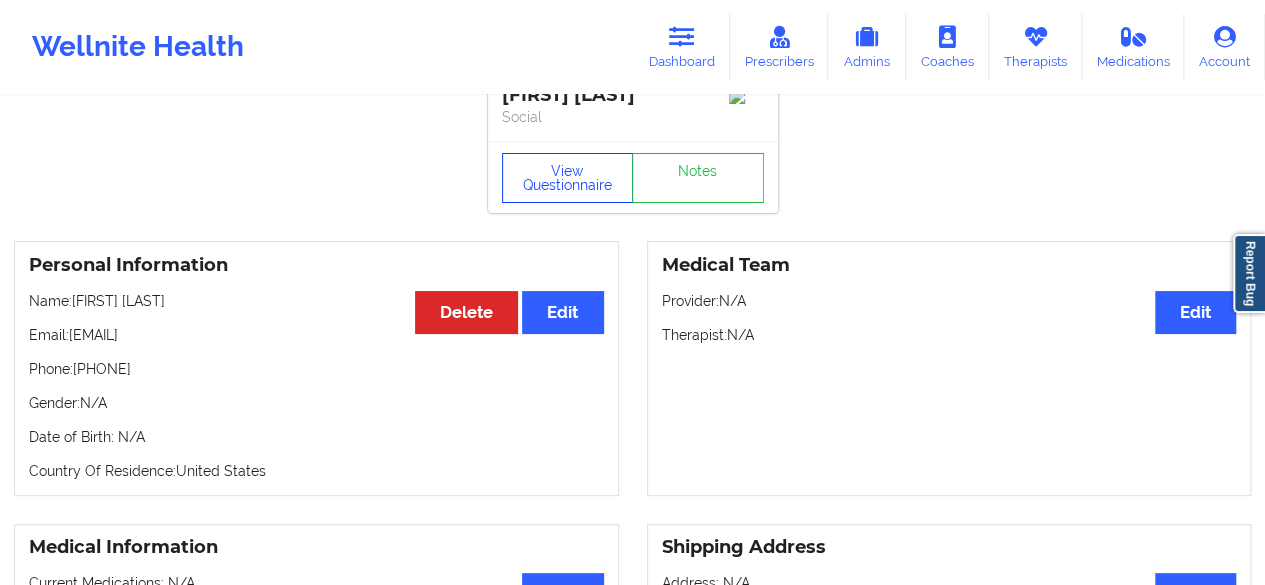 click on "View Questionnaire" at bounding box center (568, 178) 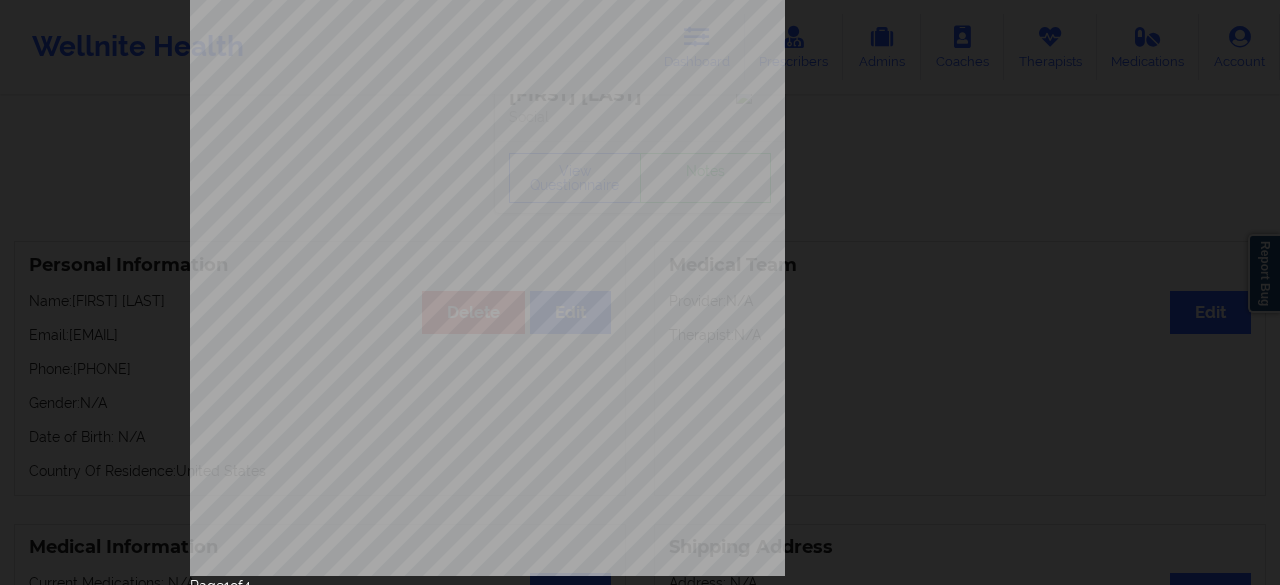 scroll, scrollTop: 368, scrollLeft: 0, axis: vertical 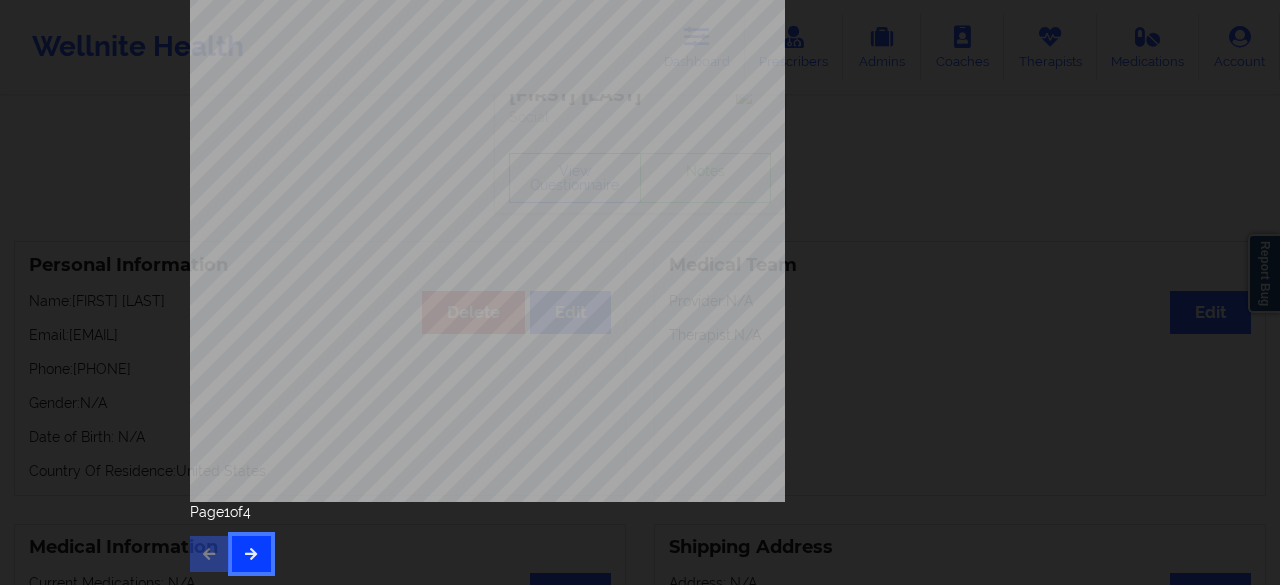 click at bounding box center [251, 554] 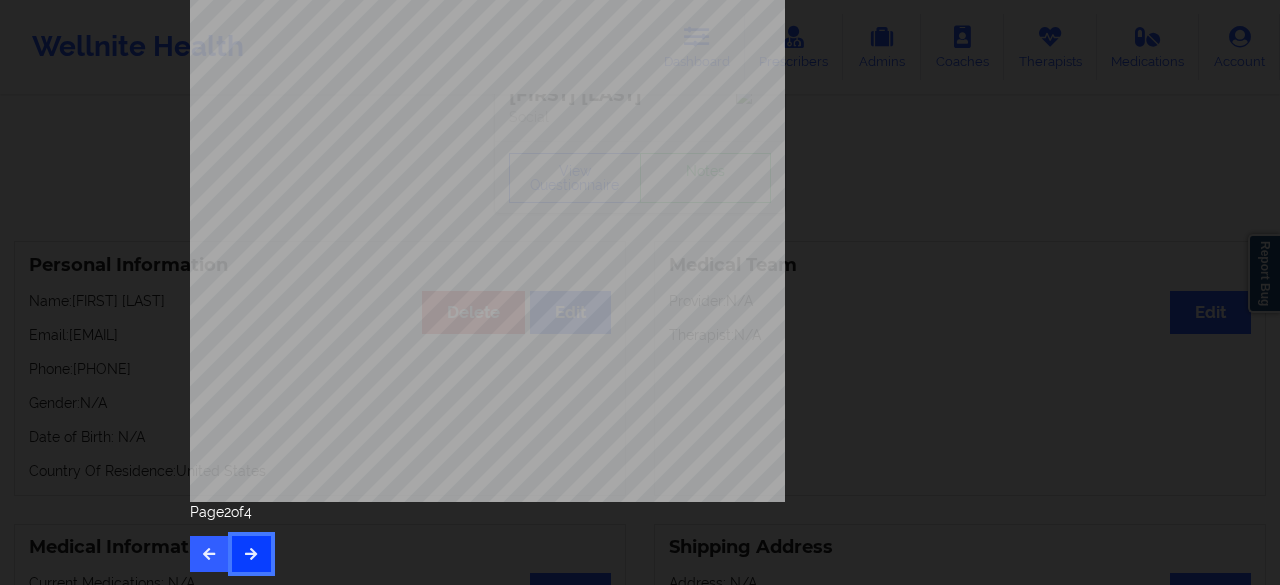 scroll, scrollTop: 0, scrollLeft: 0, axis: both 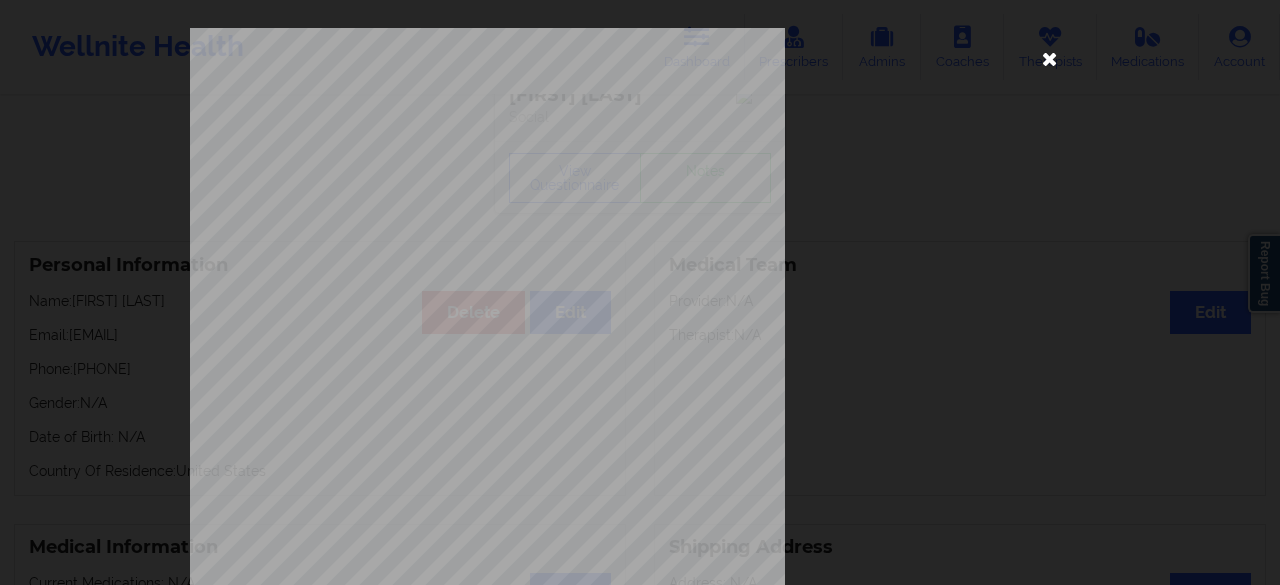 click at bounding box center (1050, 58) 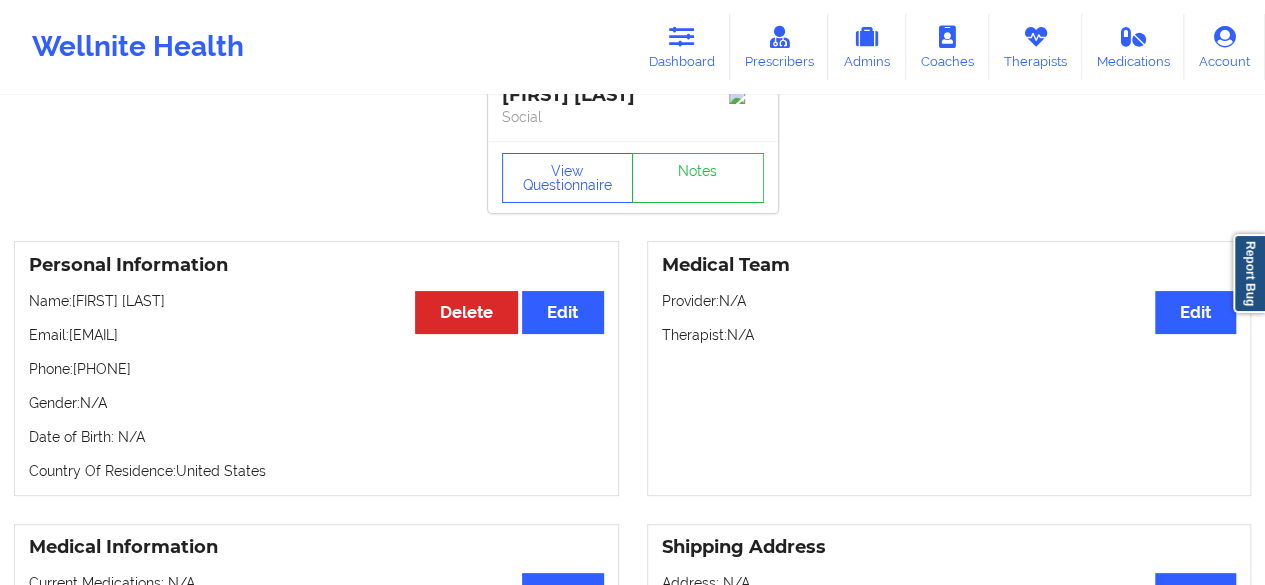 scroll, scrollTop: 0, scrollLeft: 0, axis: both 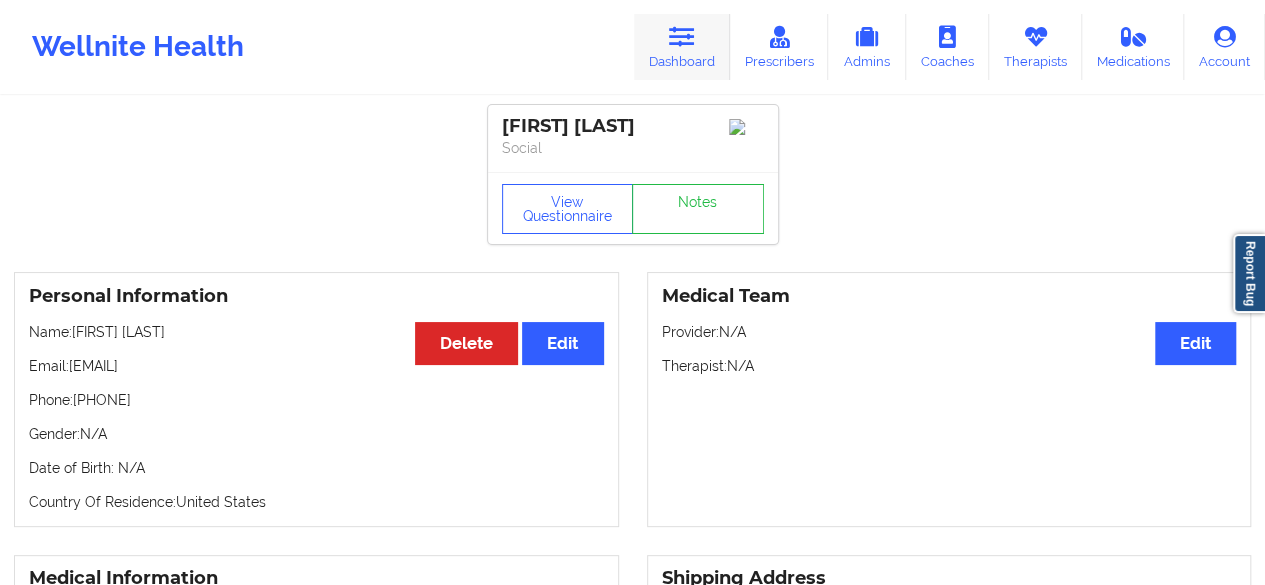 click at bounding box center [682, 37] 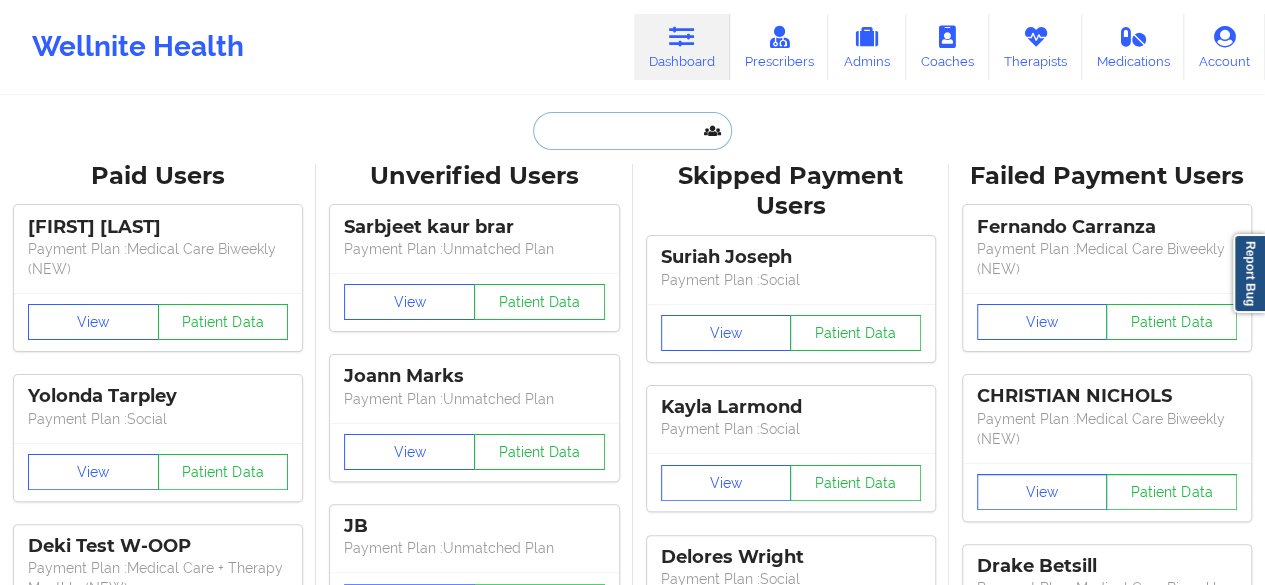 click at bounding box center [632, 131] 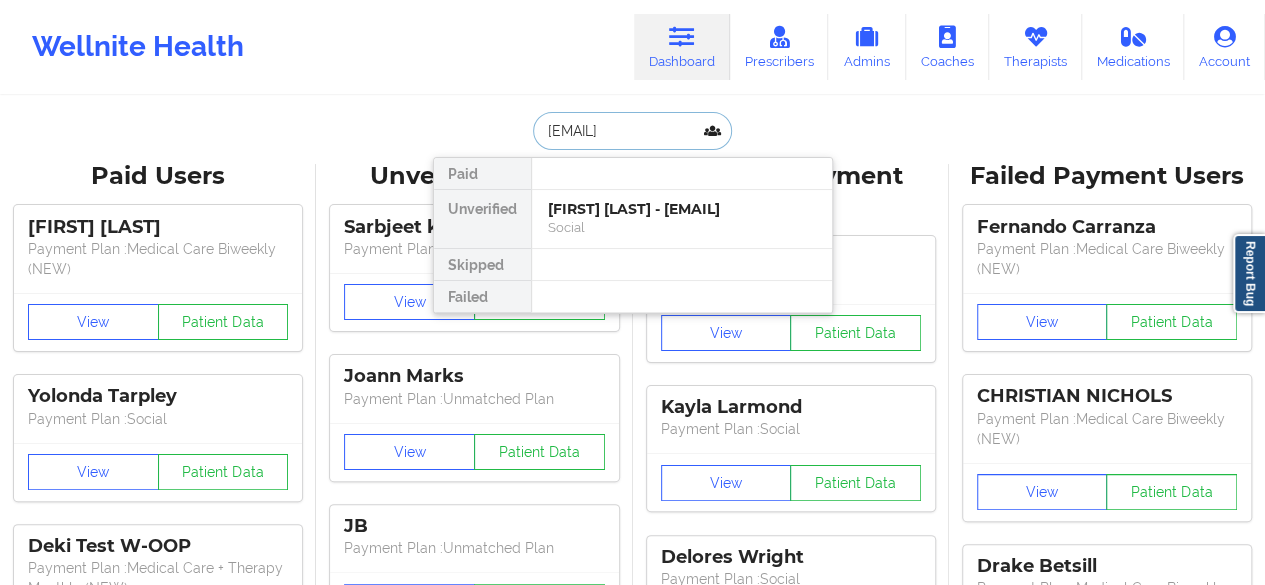 type on "[EMAIL]" 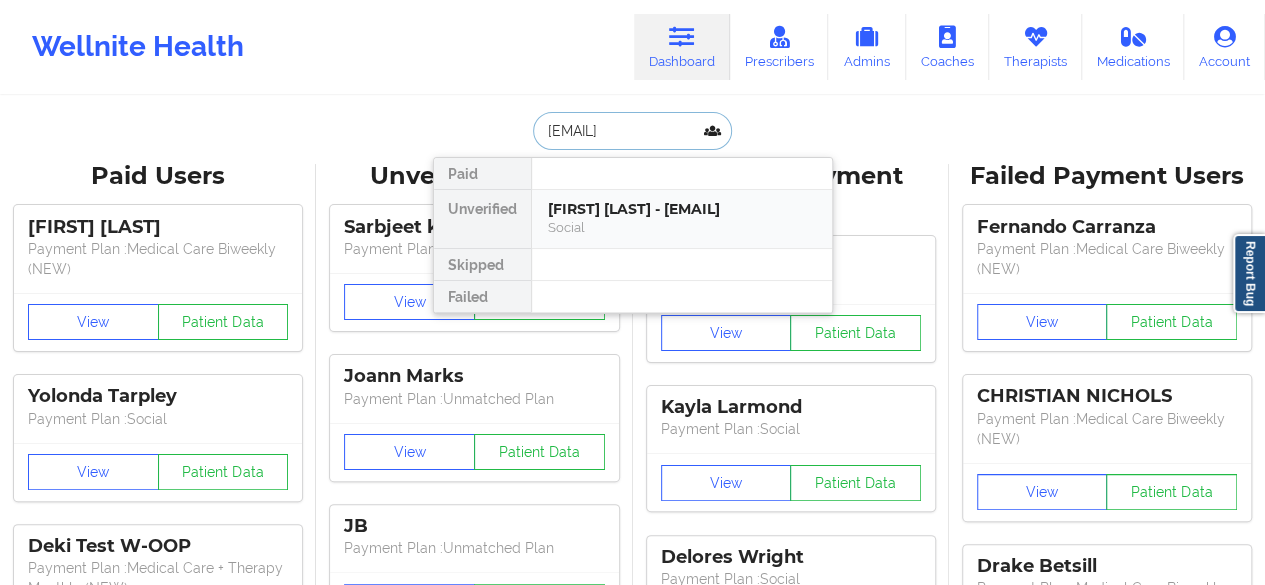 click on "[FIRST] [LAST] - [EMAIL]" at bounding box center [682, 209] 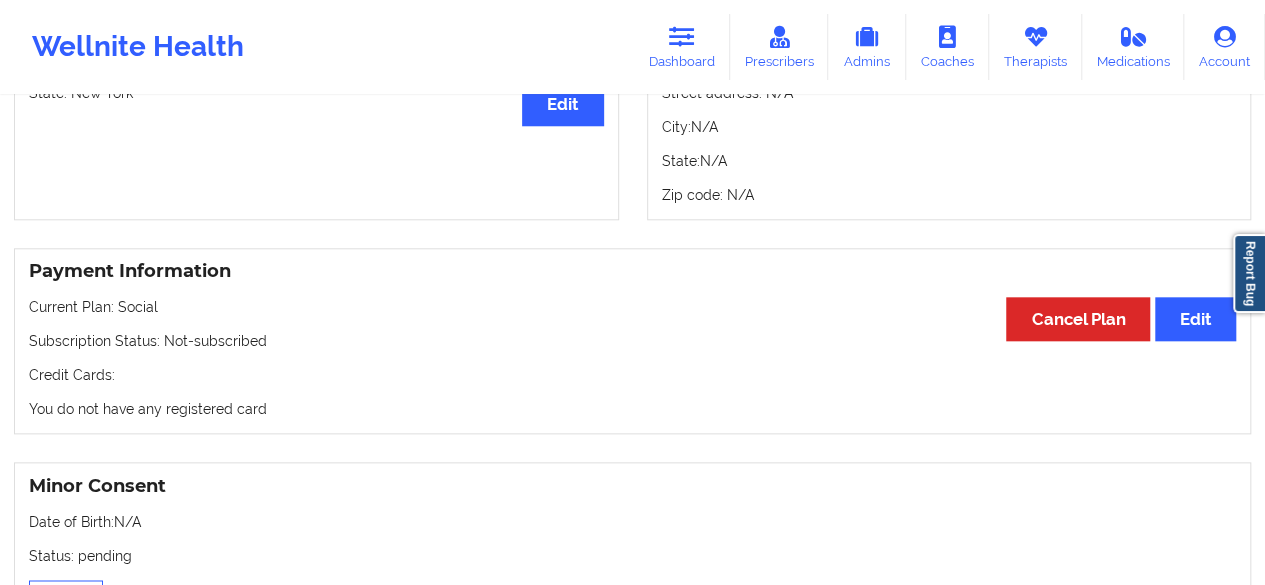 scroll, scrollTop: 930, scrollLeft: 0, axis: vertical 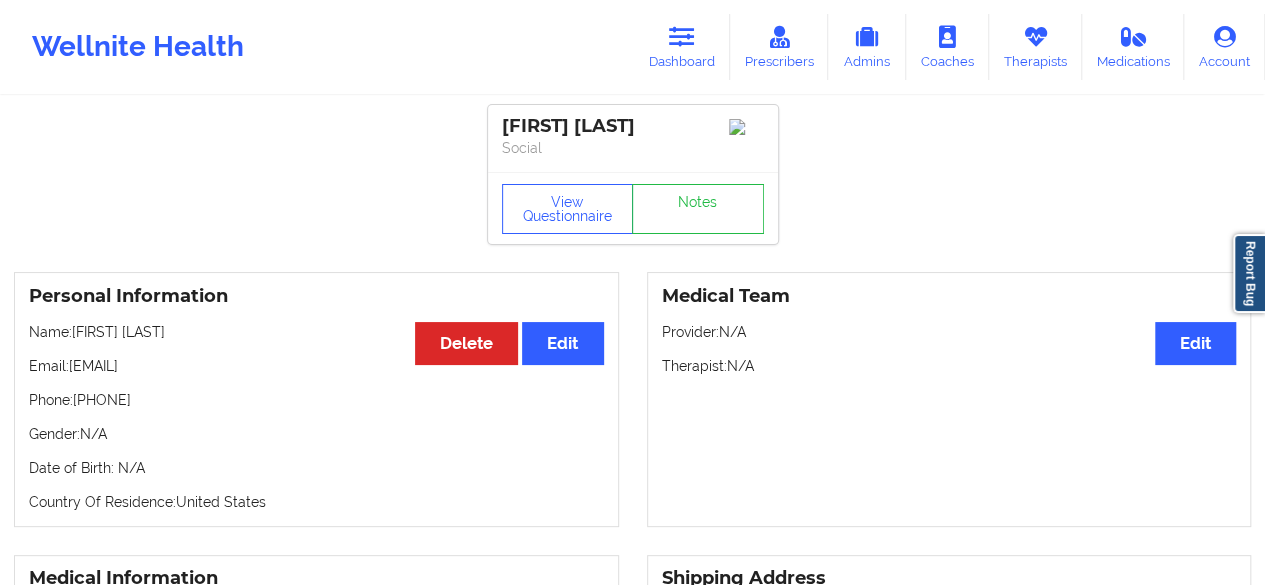 drag, startPoint x: 75, startPoint y: 407, endPoint x: 206, endPoint y: 407, distance: 131 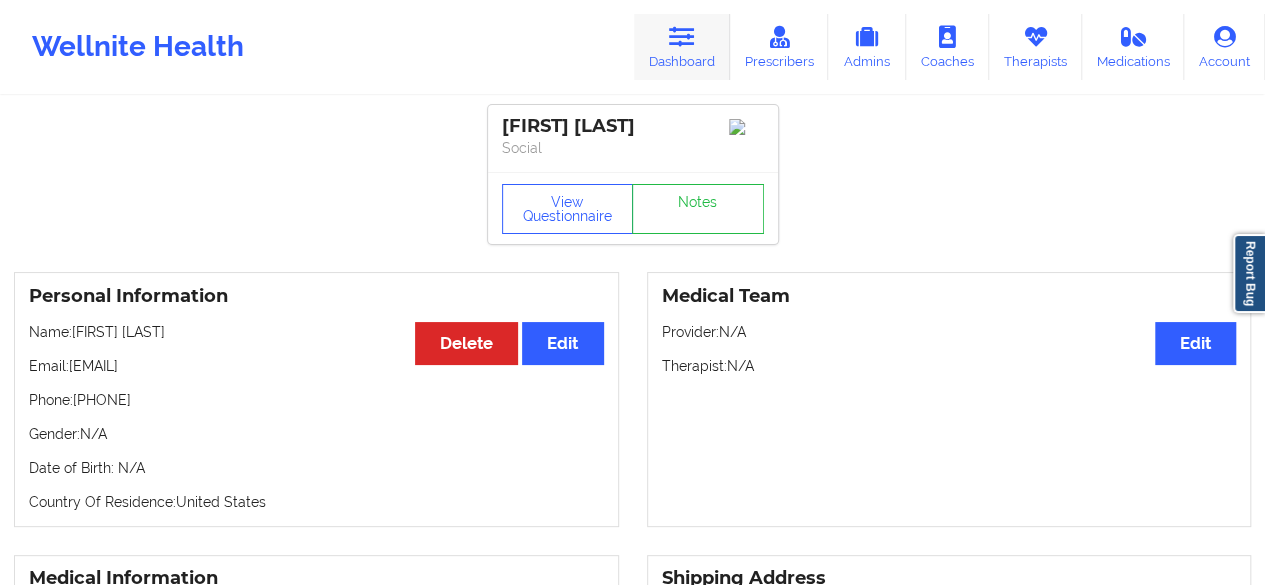 click on "Dashboard" at bounding box center [682, 47] 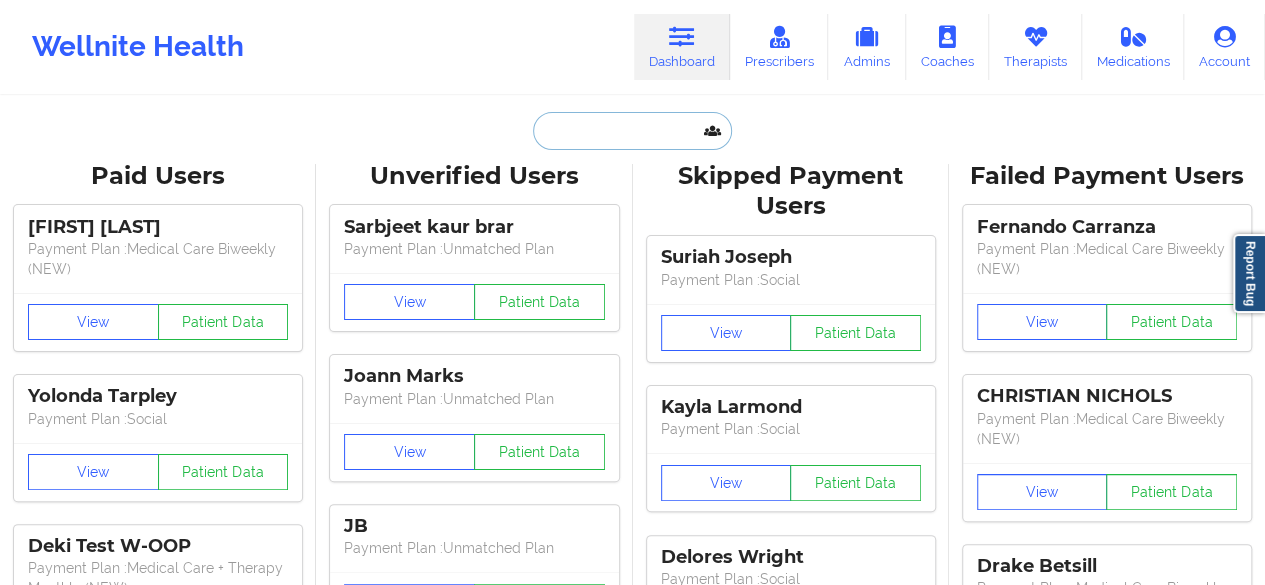 click at bounding box center [632, 131] 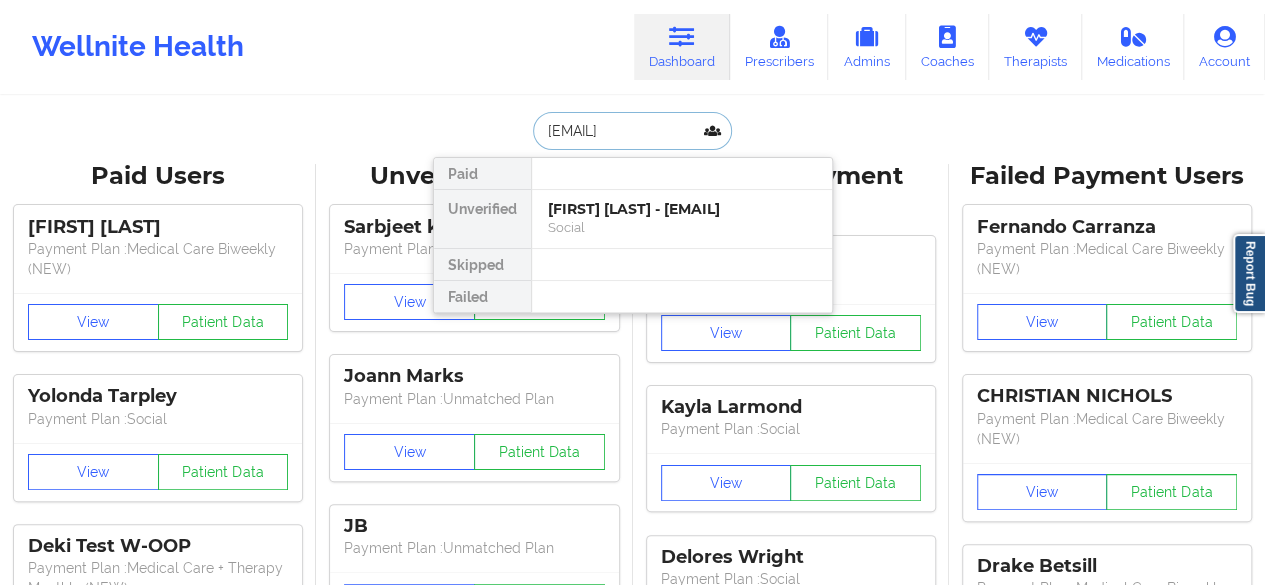 type on "[EMAIL]" 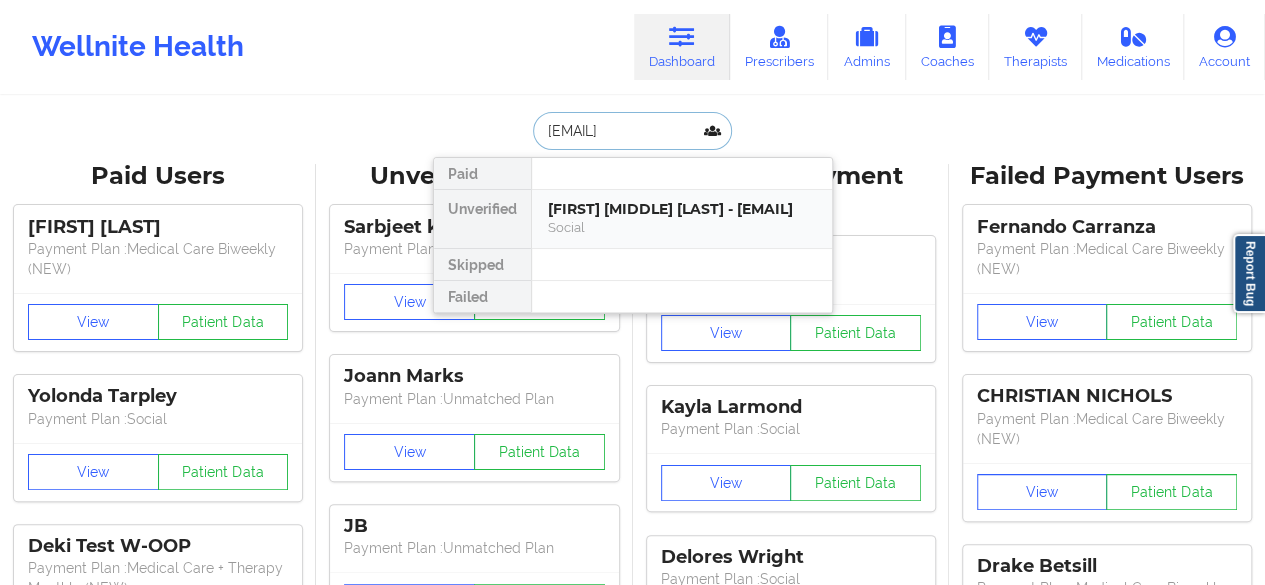 click on "[FIRST] [MIDDLE] [LAST] - [EMAIL]" at bounding box center [682, 209] 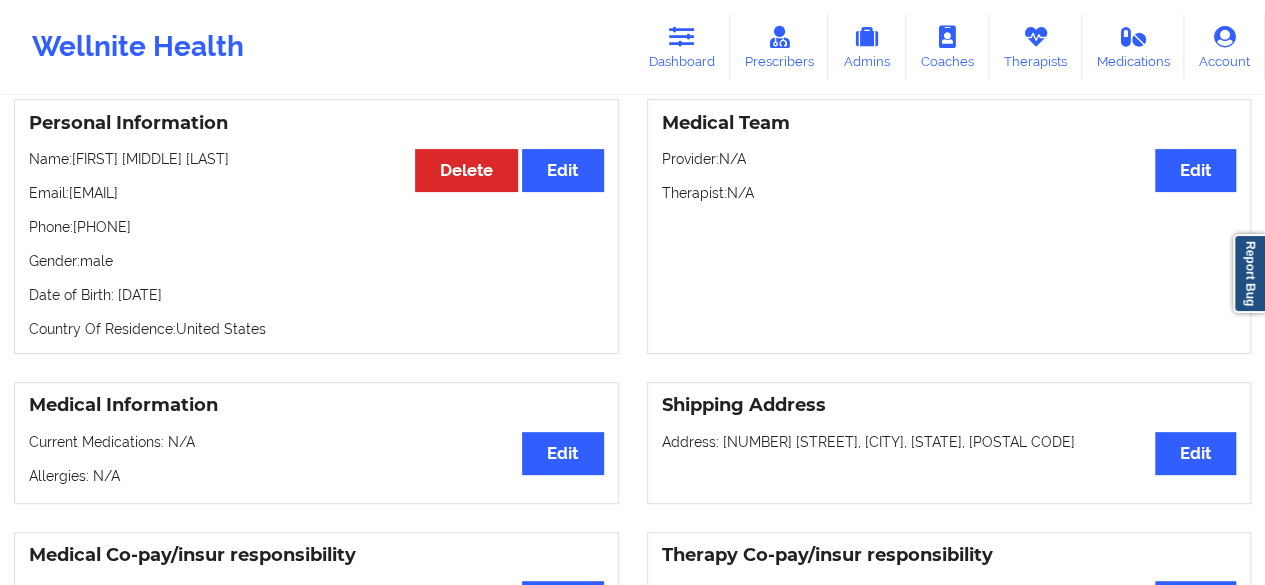 scroll, scrollTop: 0, scrollLeft: 0, axis: both 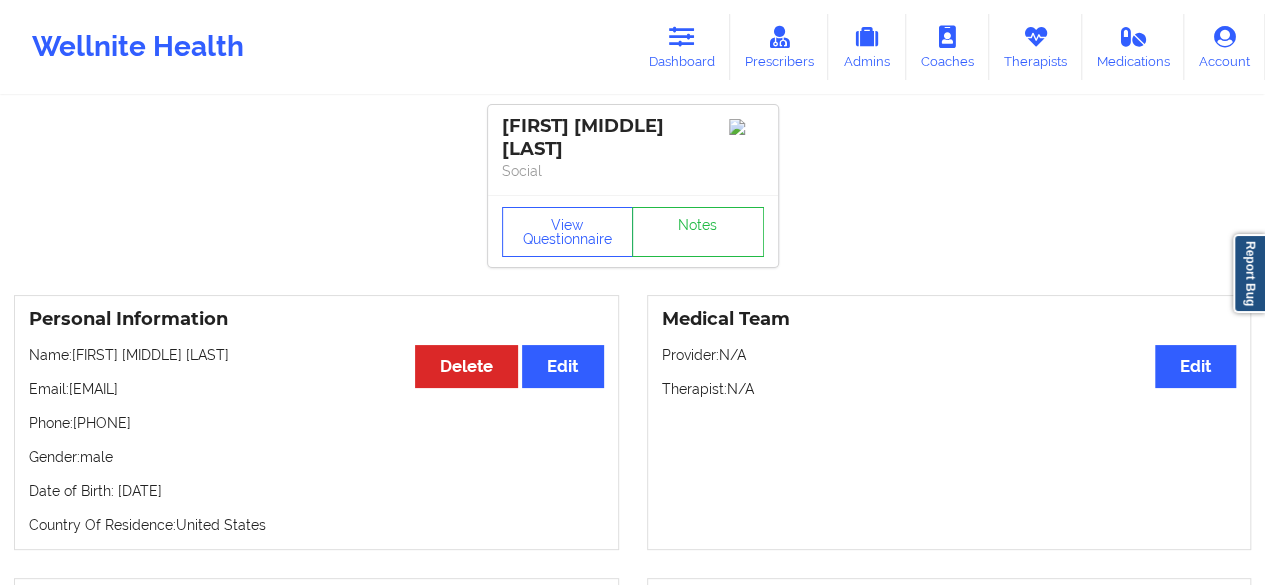 click on "Phone:  [PHONE]" at bounding box center [316, 423] 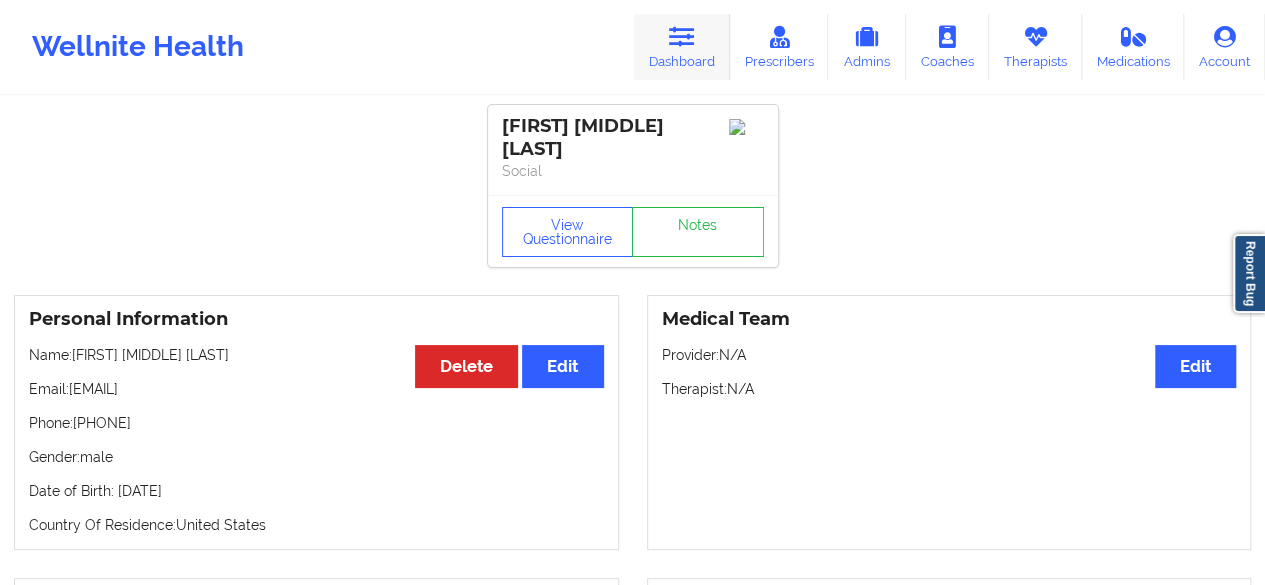 click on "Dashboard" at bounding box center (682, 47) 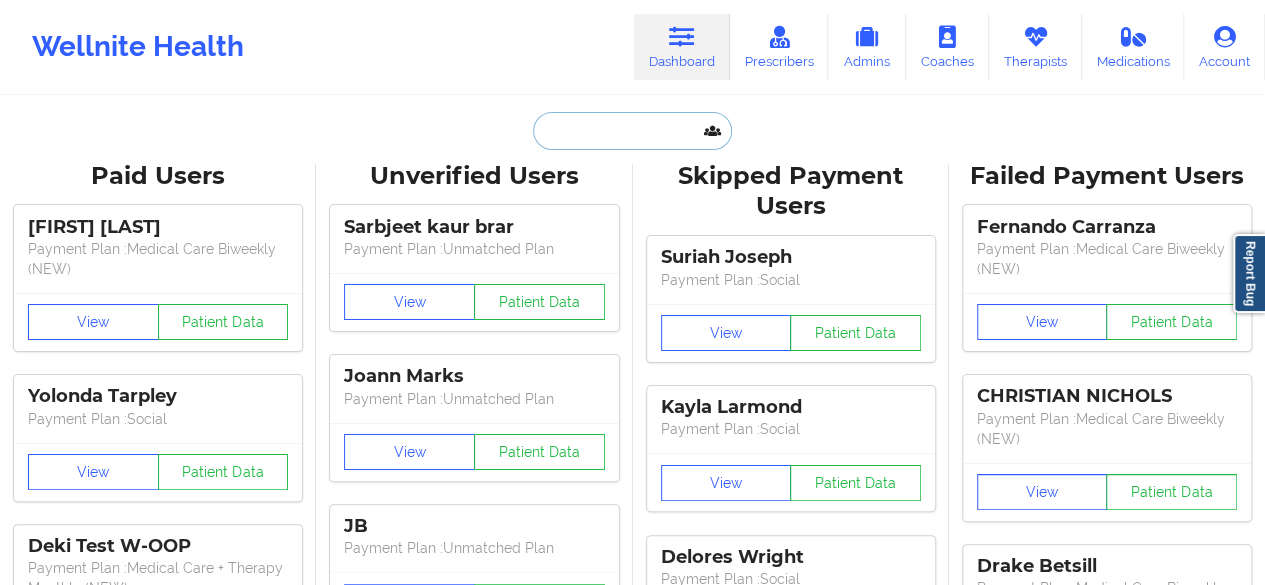 click at bounding box center [632, 131] 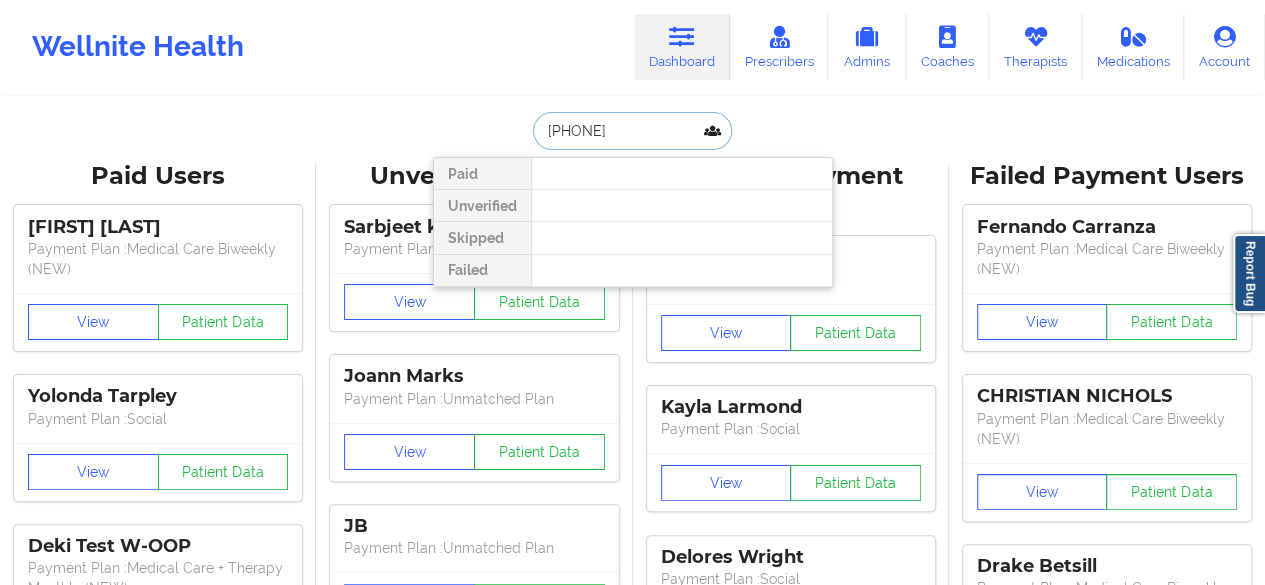type on "[PHONE]" 